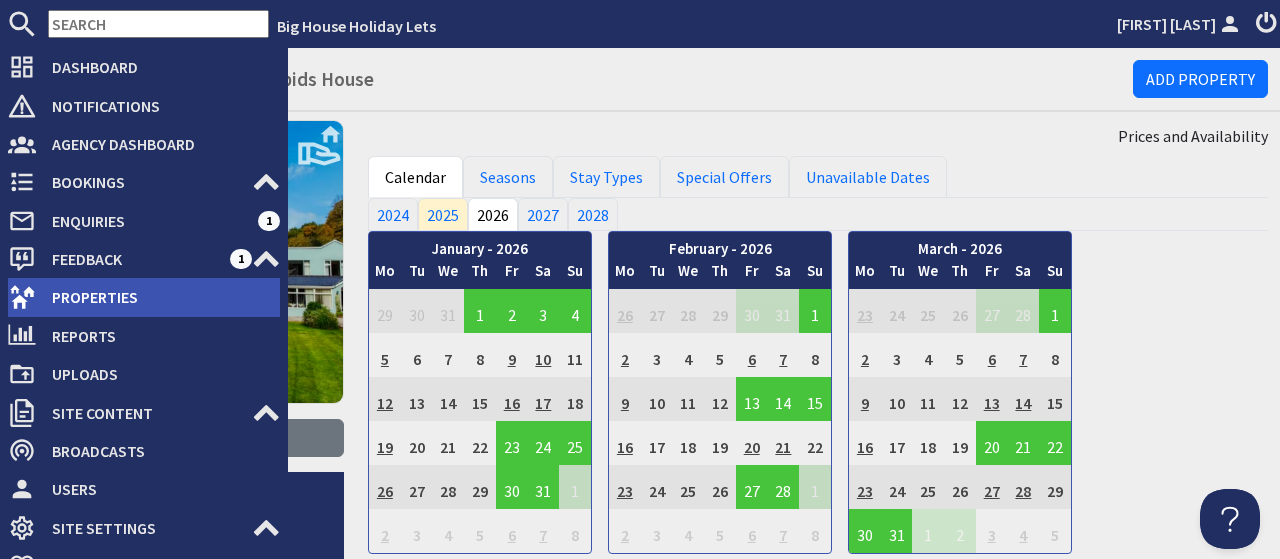 scroll, scrollTop: 0, scrollLeft: 0, axis: both 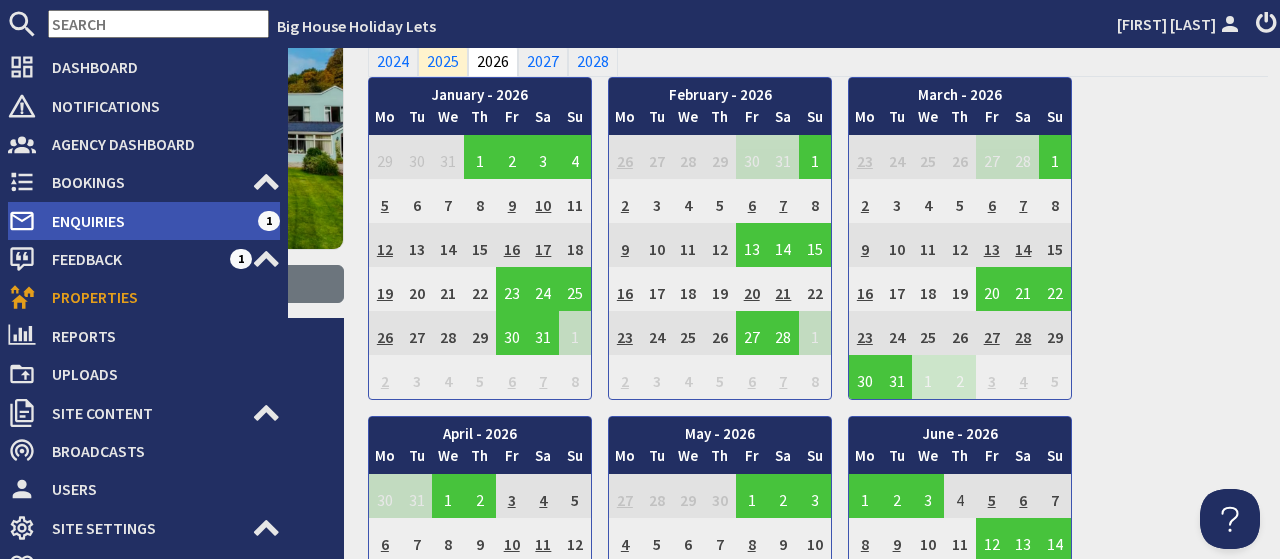 click on "Enquiries" at bounding box center [147, 221] 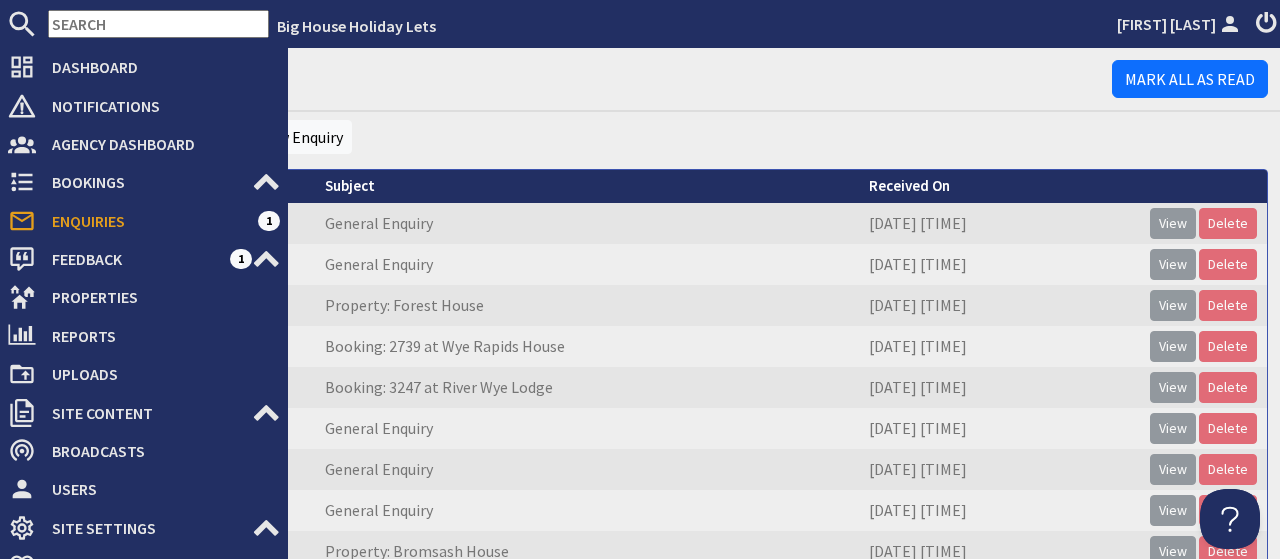 scroll, scrollTop: 0, scrollLeft: 0, axis: both 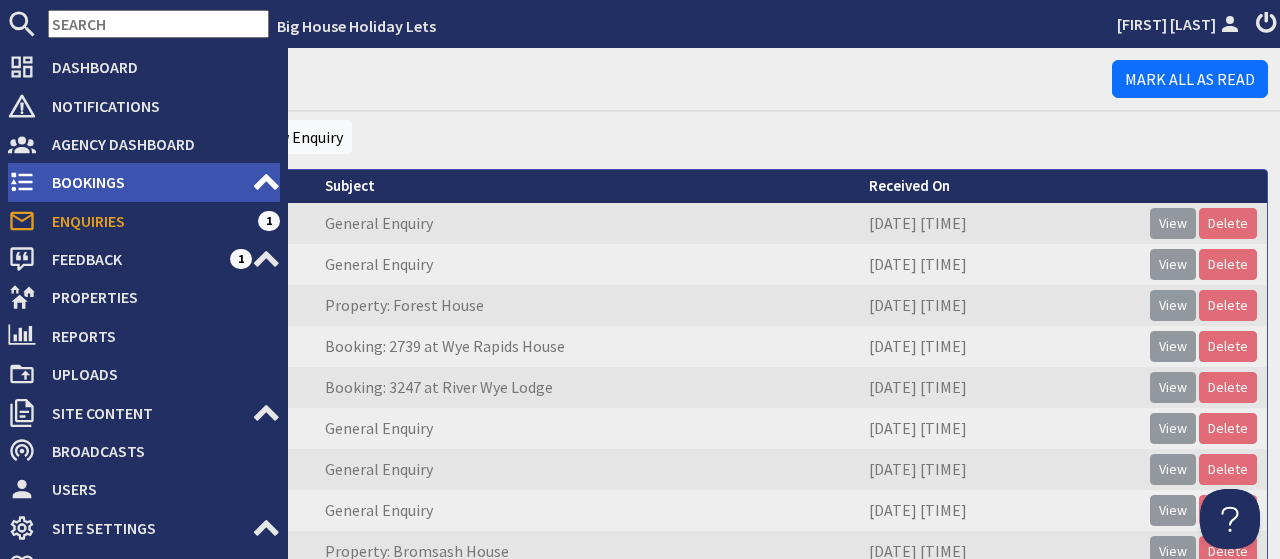 click on "Bookings" at bounding box center (144, 182) 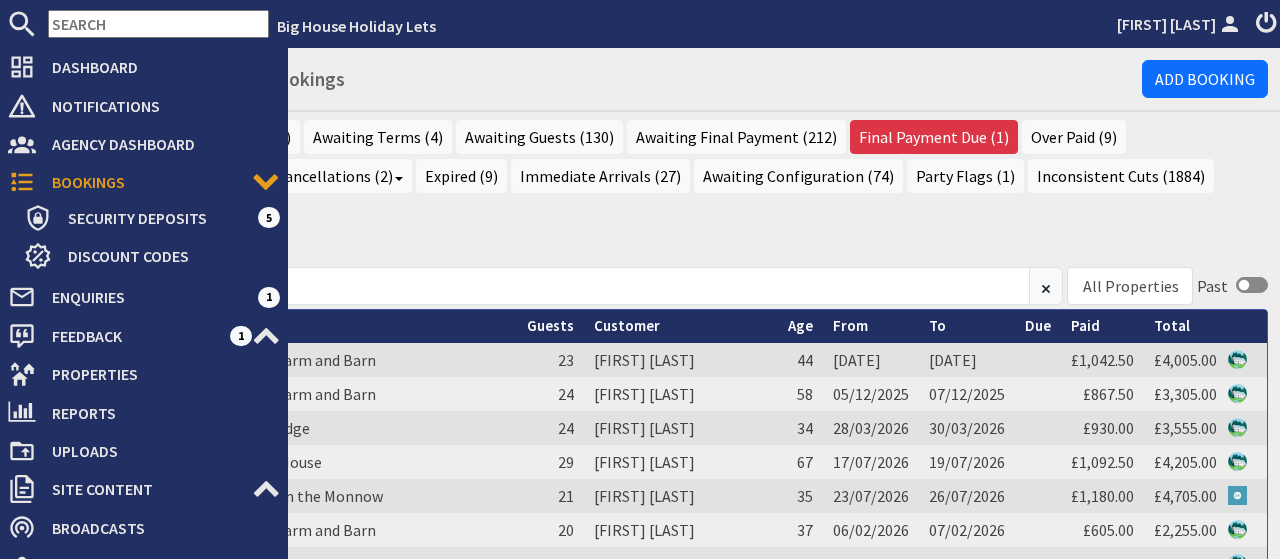 click on "Bookings" at bounding box center [144, 182] 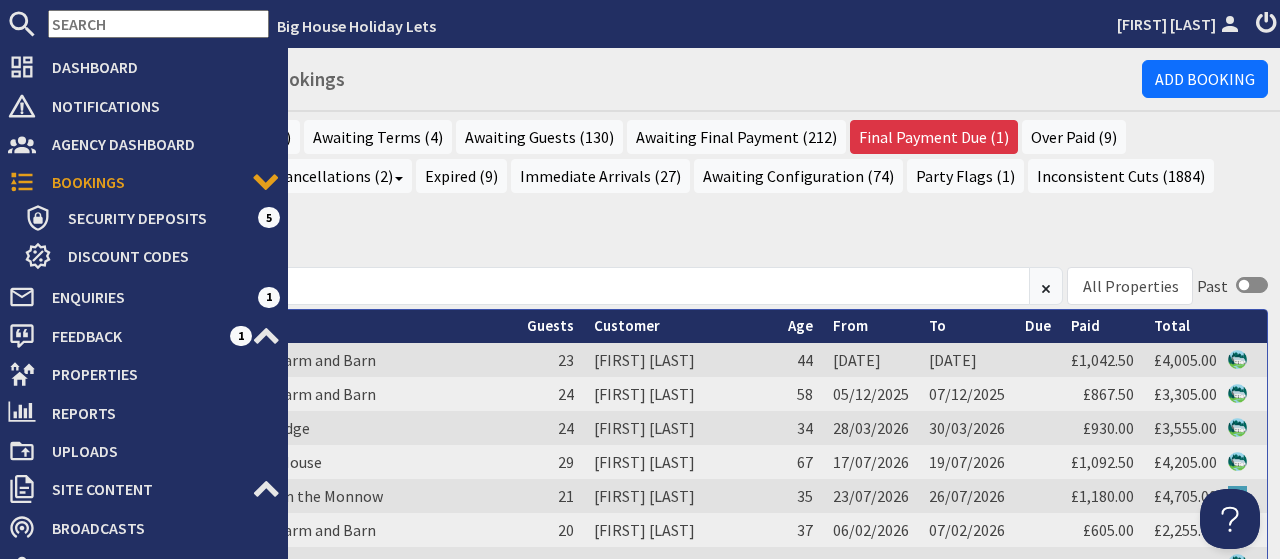 scroll, scrollTop: 0, scrollLeft: 0, axis: both 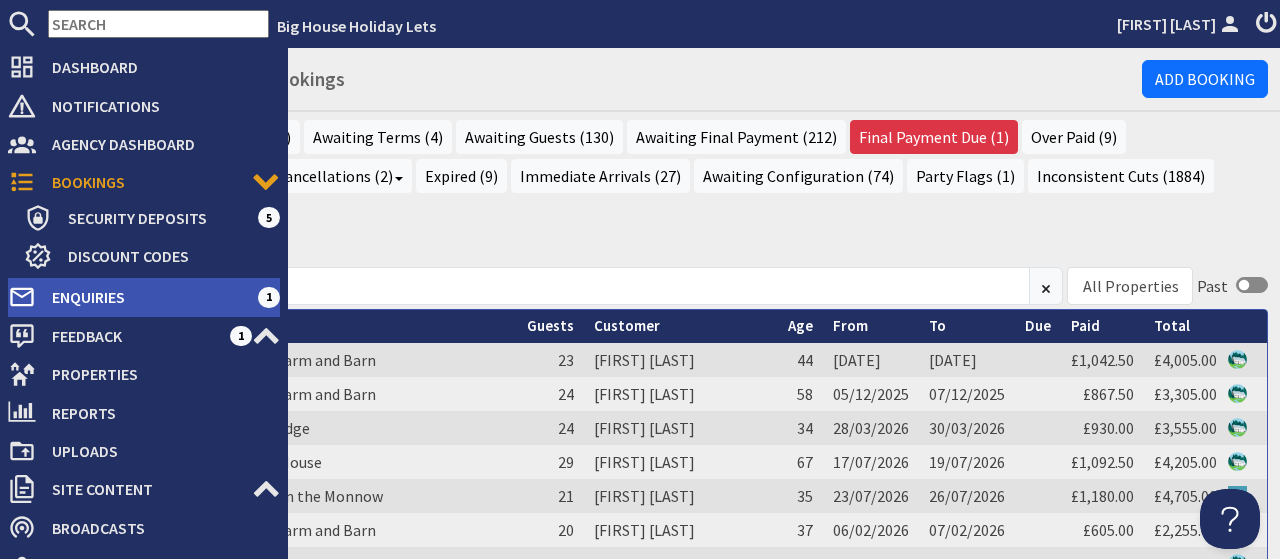 click on "Enquiries" at bounding box center [147, 297] 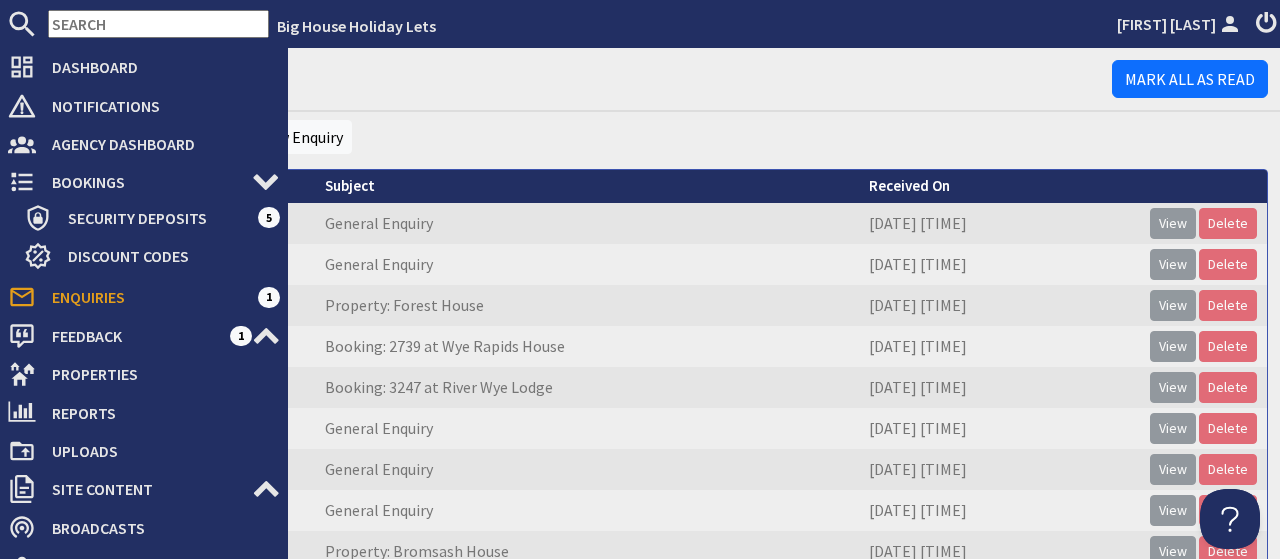 scroll, scrollTop: 0, scrollLeft: 0, axis: both 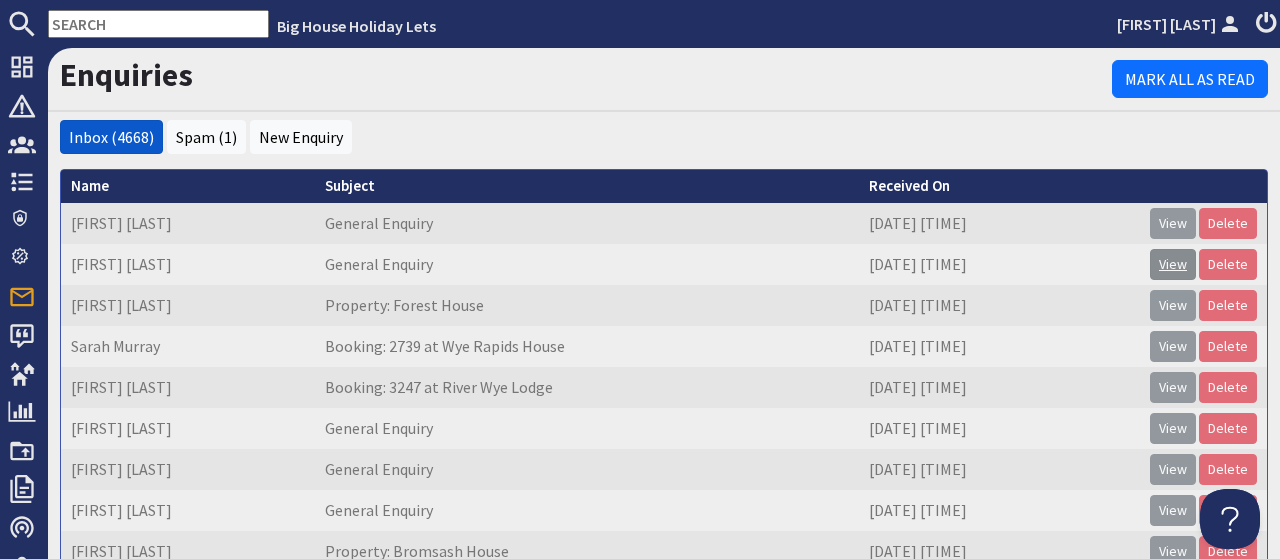 click on "View" at bounding box center (1173, 264) 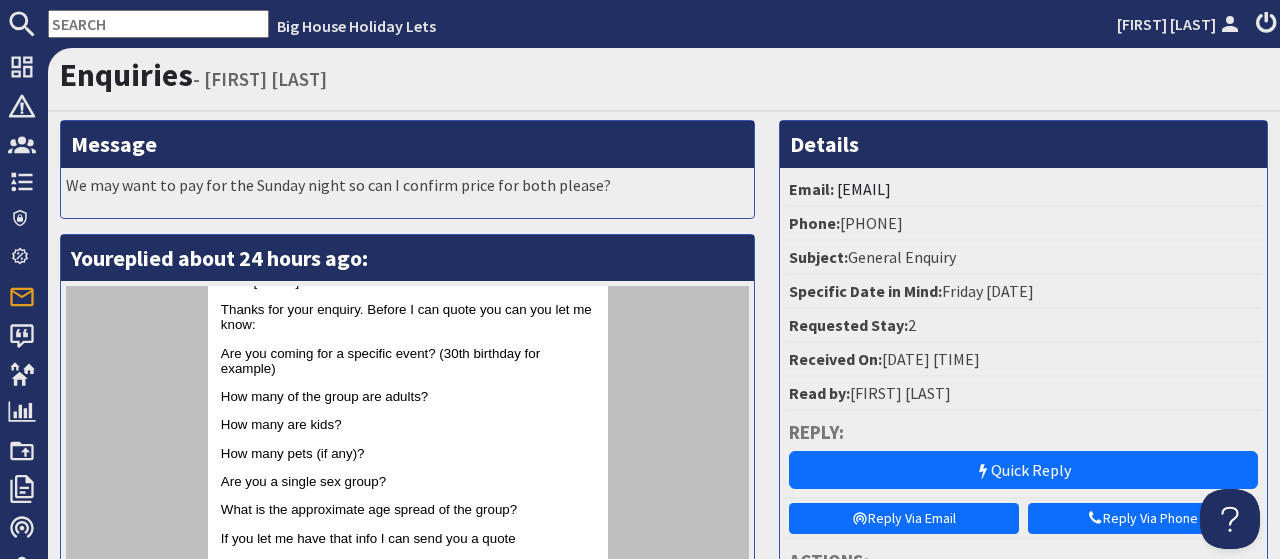 scroll, scrollTop: 216, scrollLeft: 0, axis: vertical 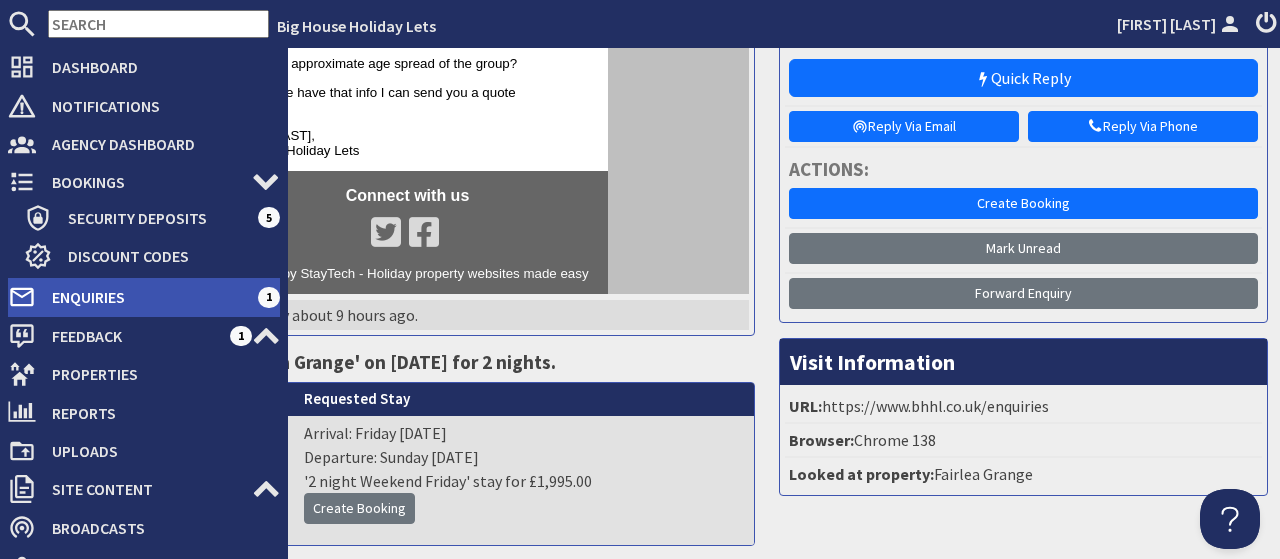 click on "Enquiries" at bounding box center [147, 297] 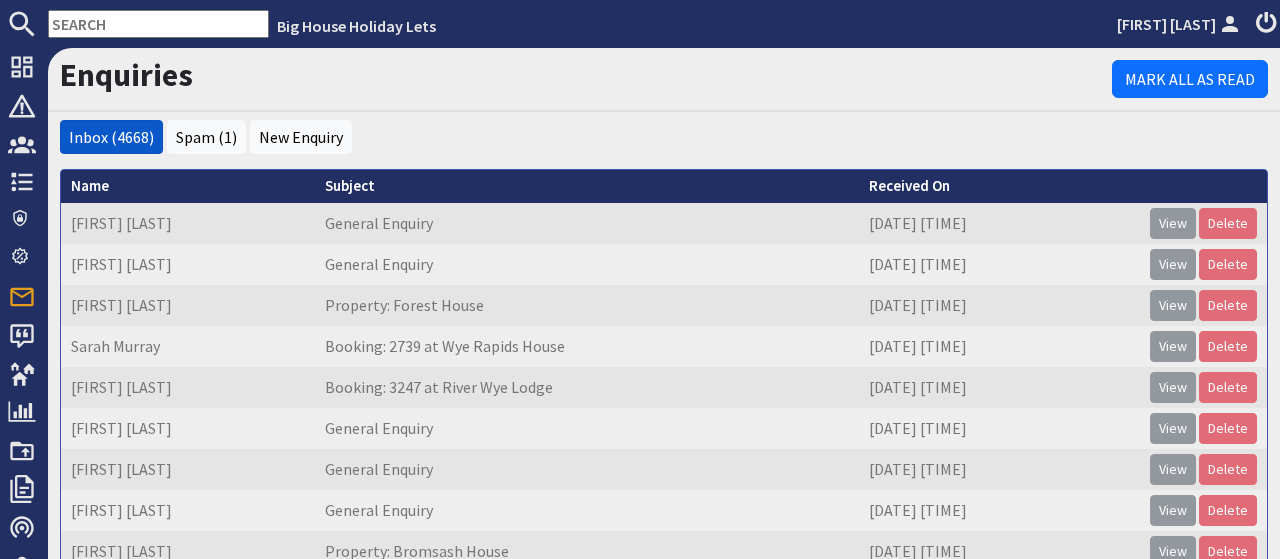 scroll, scrollTop: 0, scrollLeft: 0, axis: both 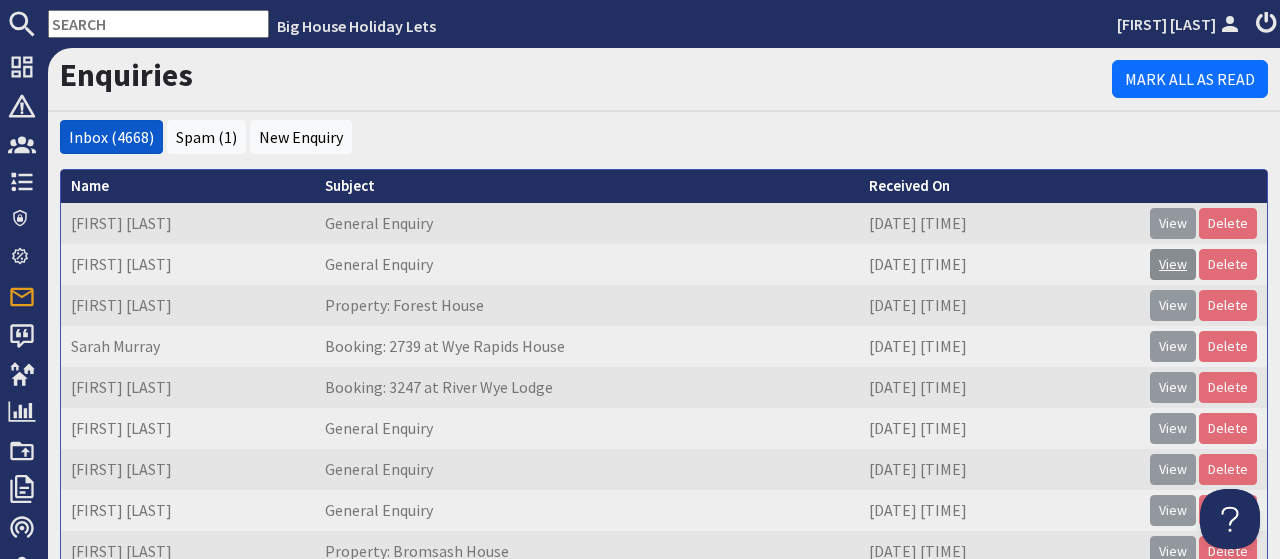 click on "View" at bounding box center (1173, 264) 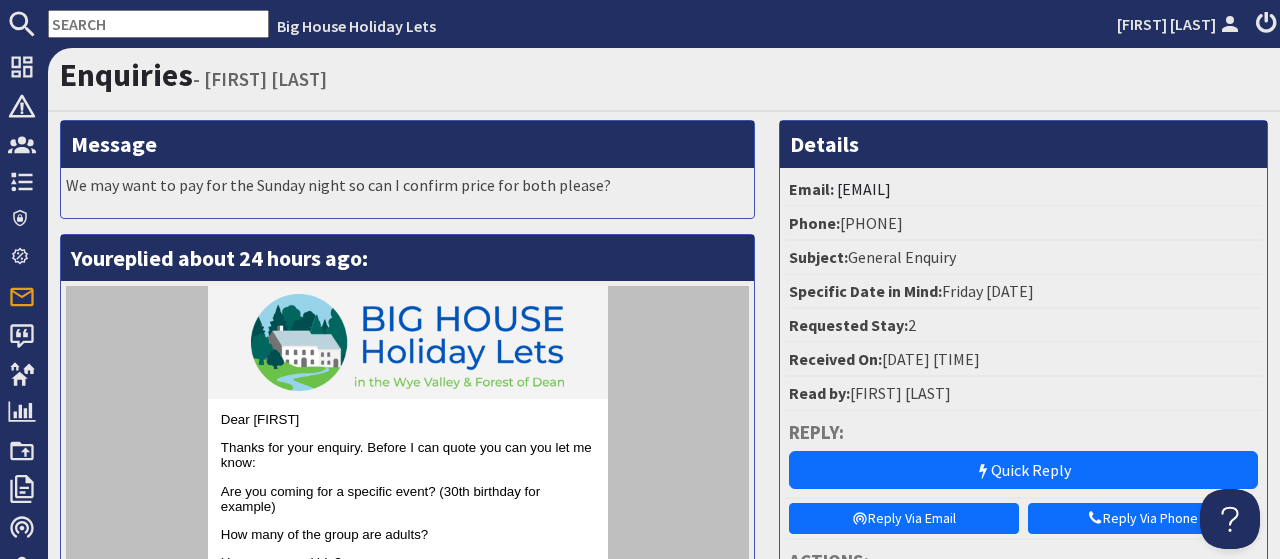 scroll, scrollTop: 0, scrollLeft: 0, axis: both 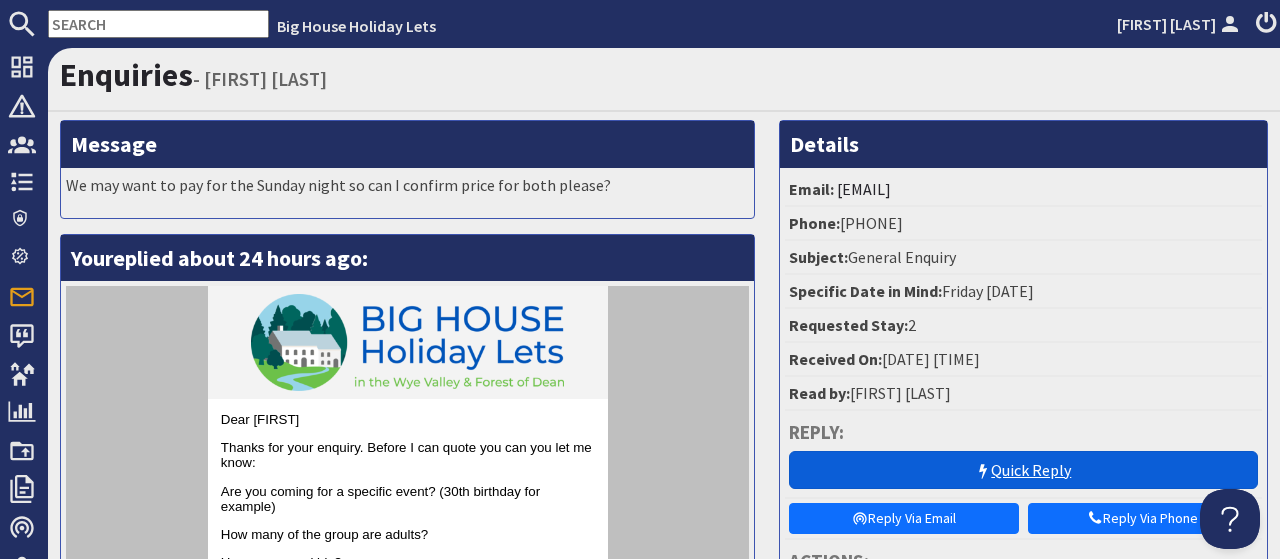 click on "Quick Reply" at bounding box center (1023, 470) 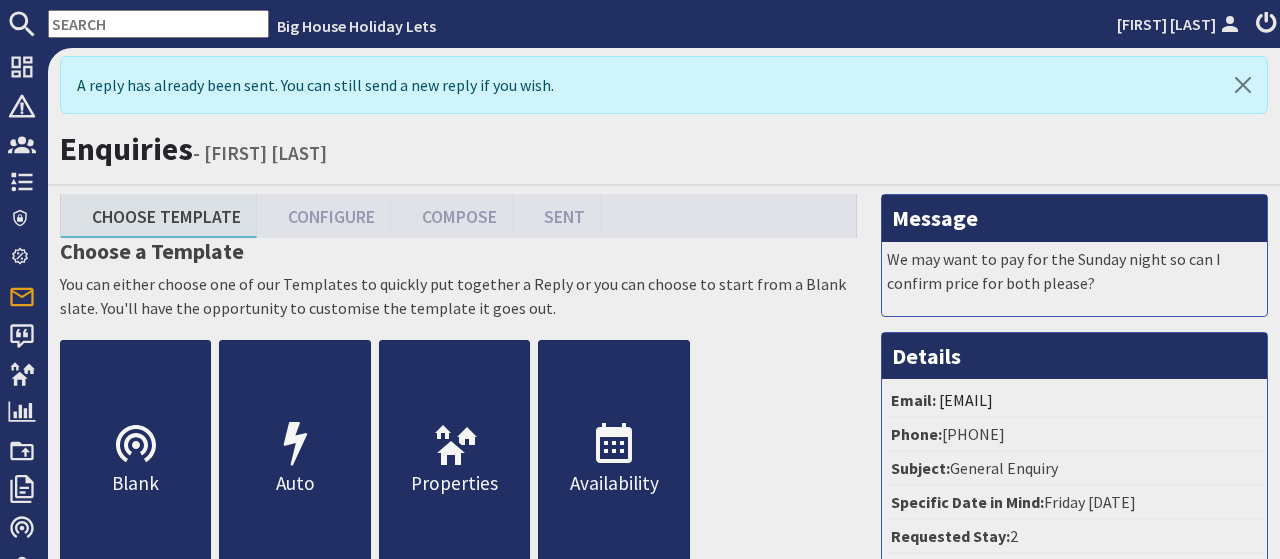 scroll, scrollTop: 0, scrollLeft: 0, axis: both 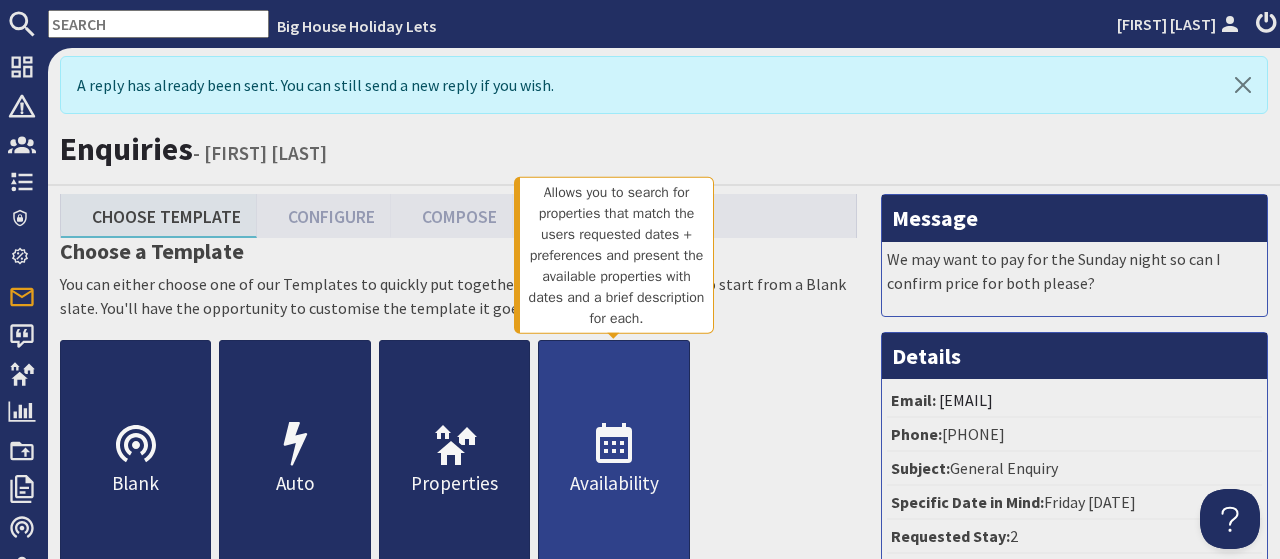 click 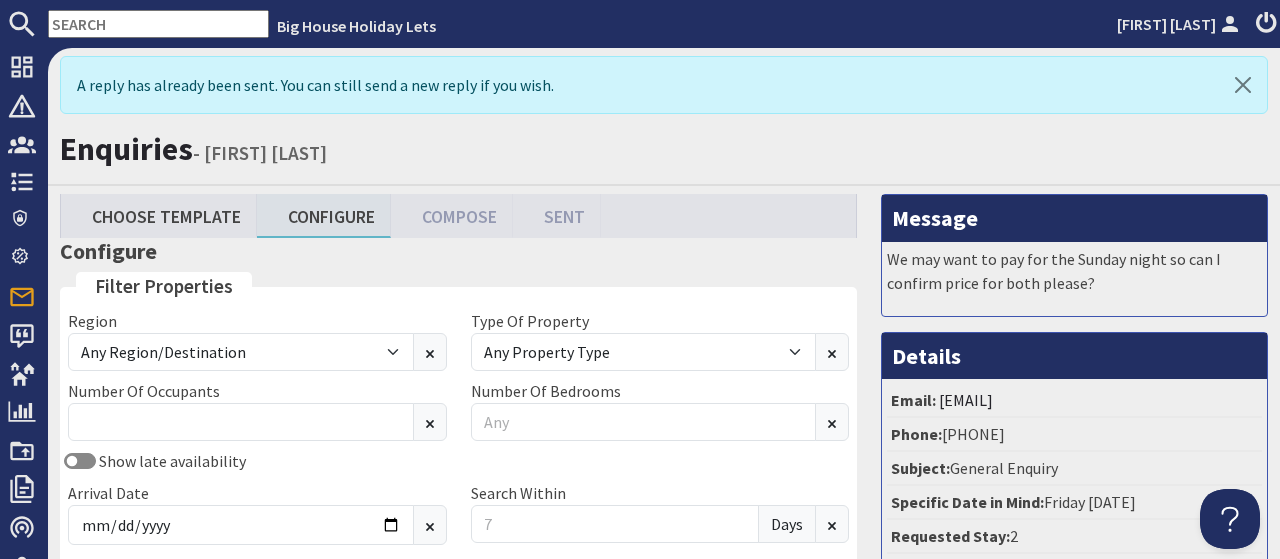 scroll, scrollTop: 0, scrollLeft: 0, axis: both 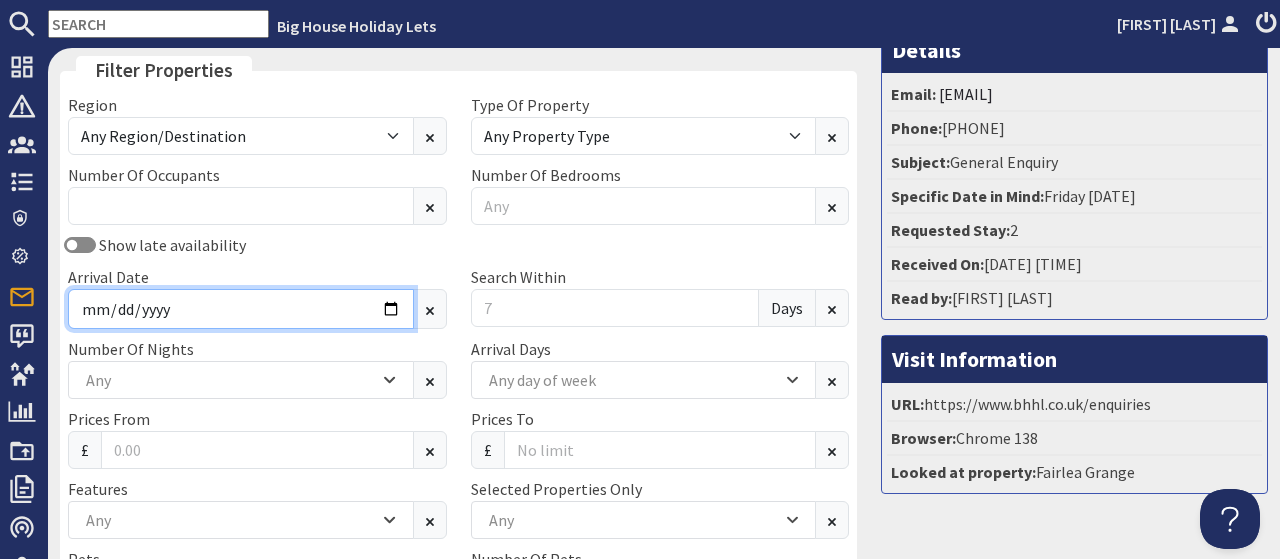 click on "Arrival Date" at bounding box center [241, 309] 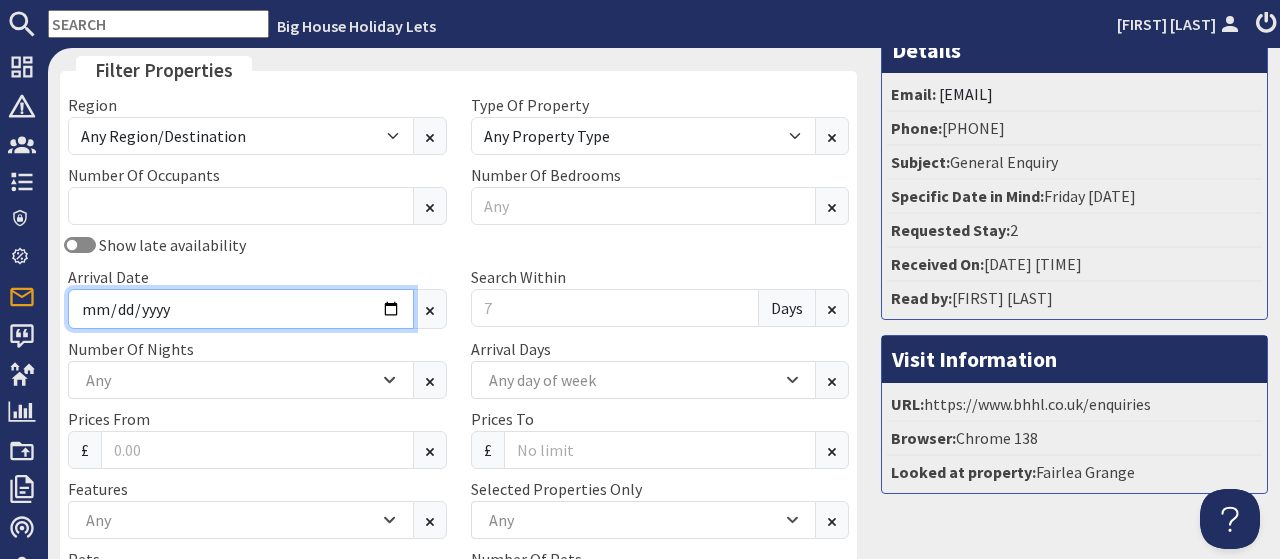 type on "[DATE]" 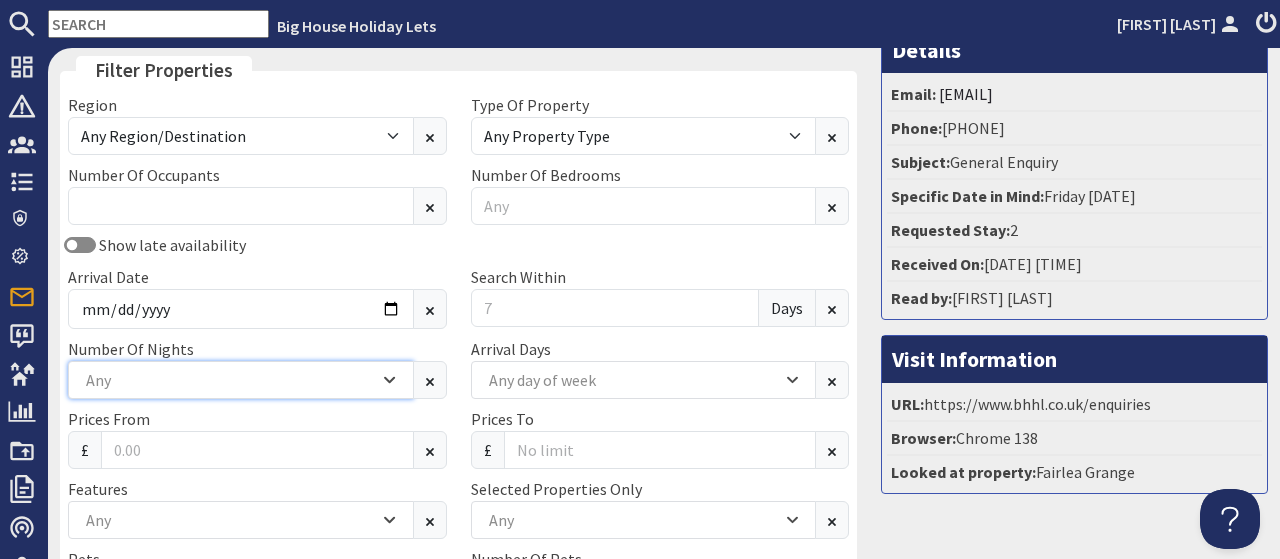 click 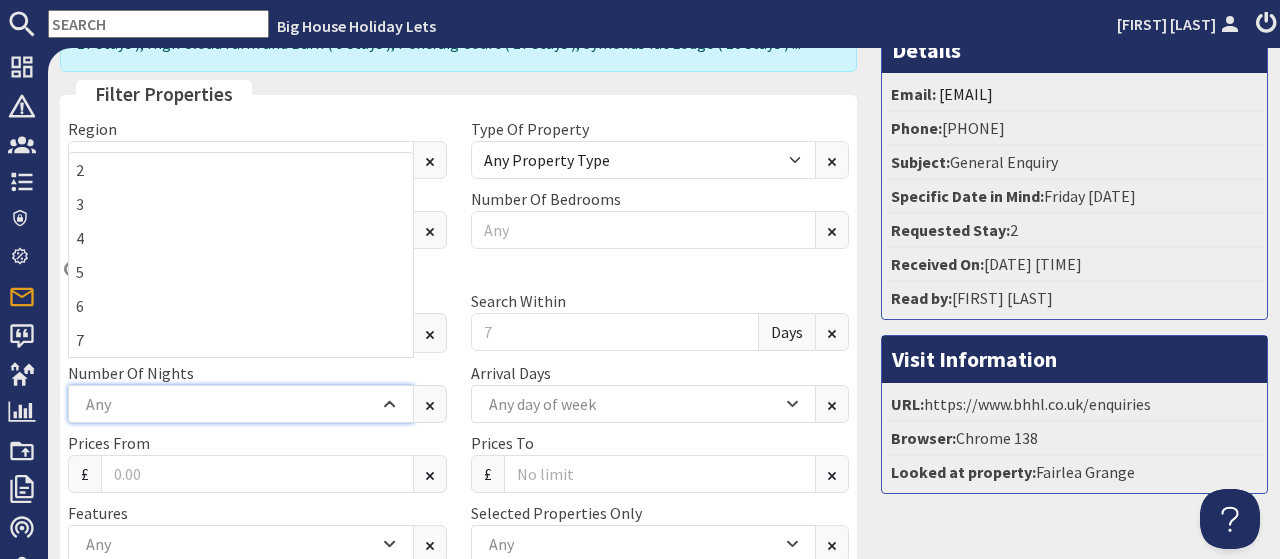 scroll, scrollTop: 330, scrollLeft: 0, axis: vertical 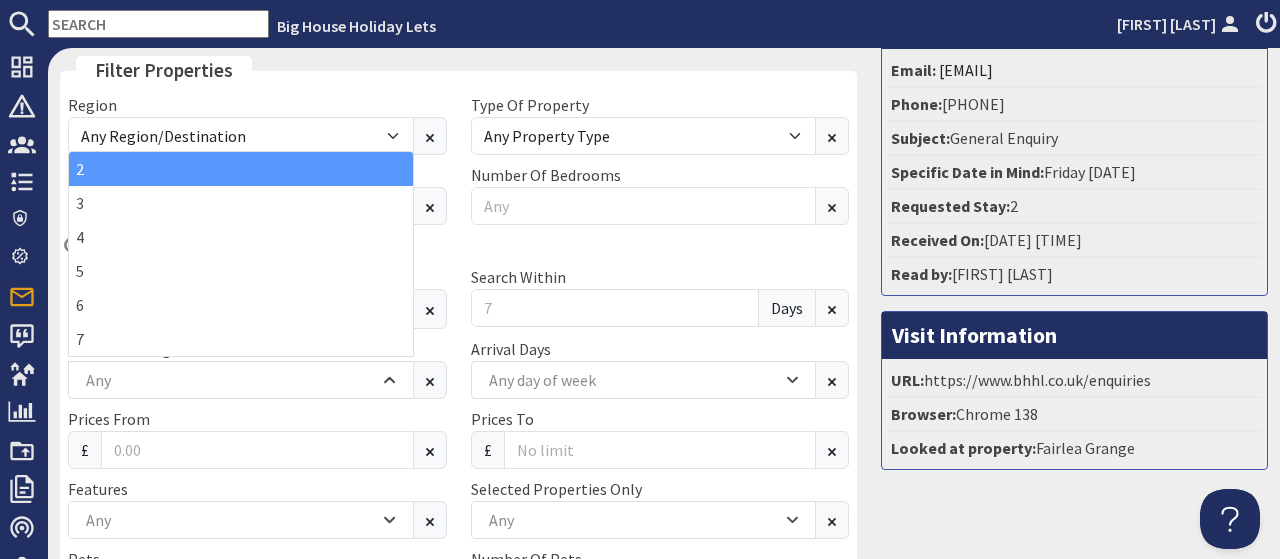 click on "2" at bounding box center [241, 169] 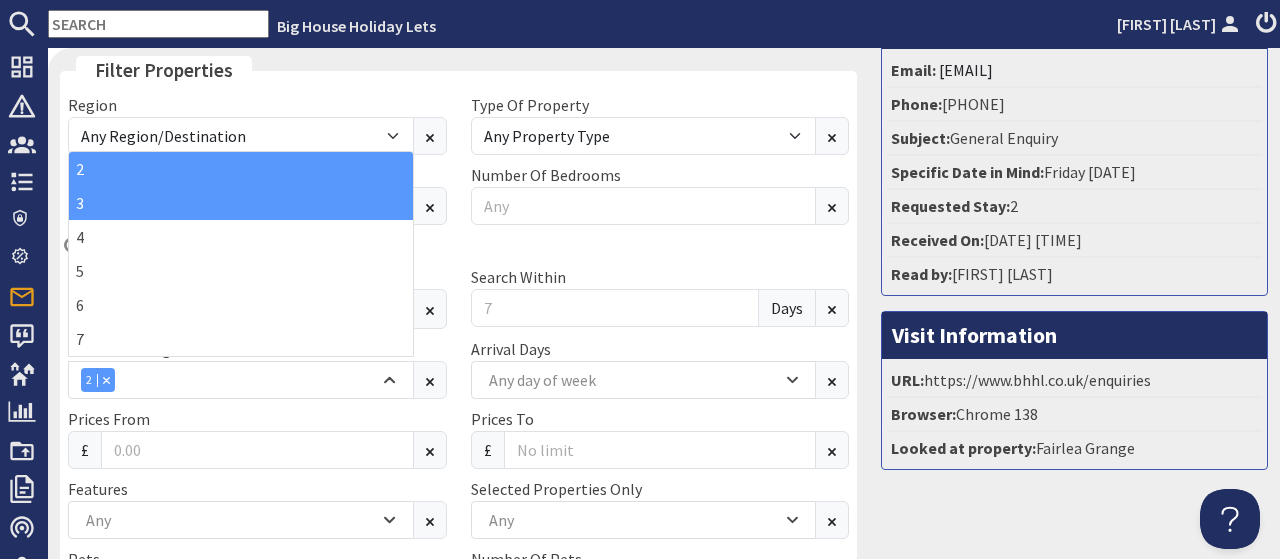 click on "3" at bounding box center (241, 203) 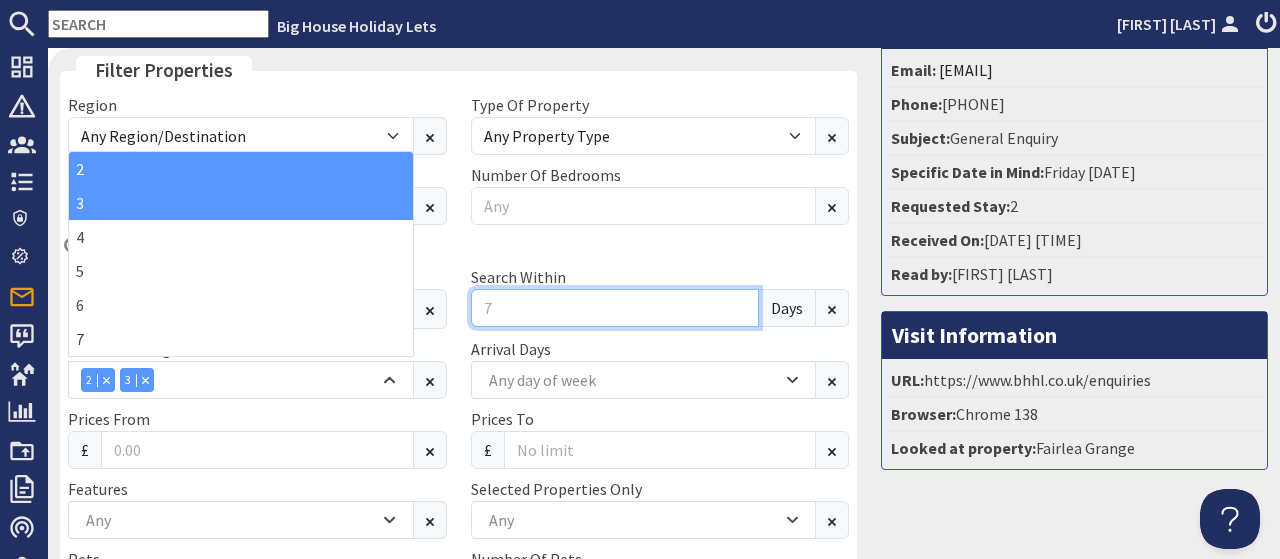 click on "Search Within" at bounding box center (615, 308) 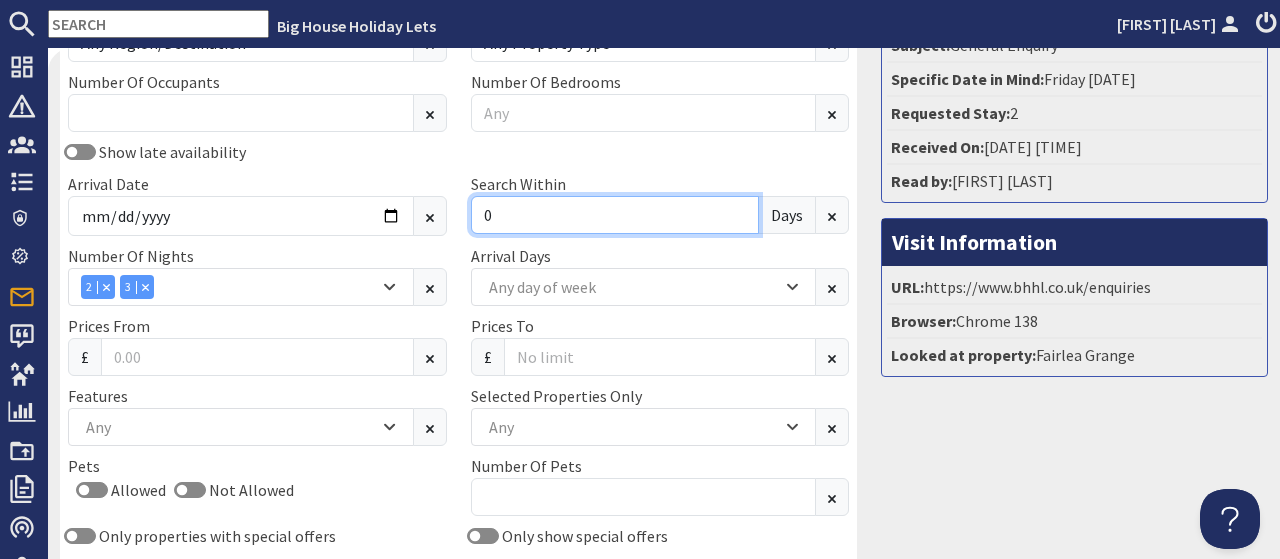 scroll, scrollTop: 547, scrollLeft: 0, axis: vertical 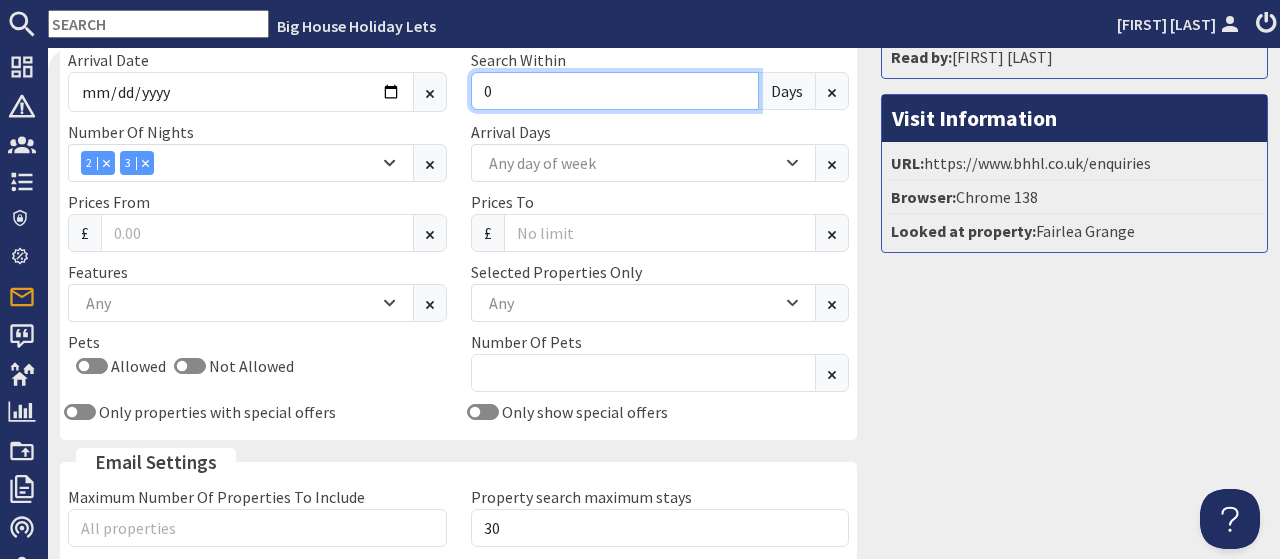 type on "0" 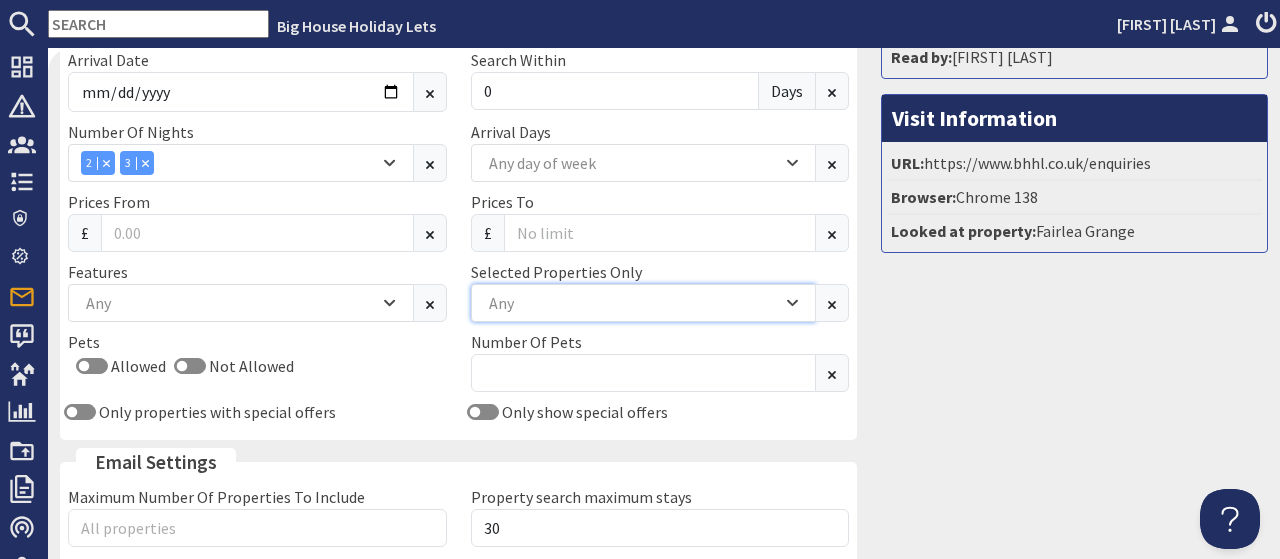 click on "Any" at bounding box center (633, 303) 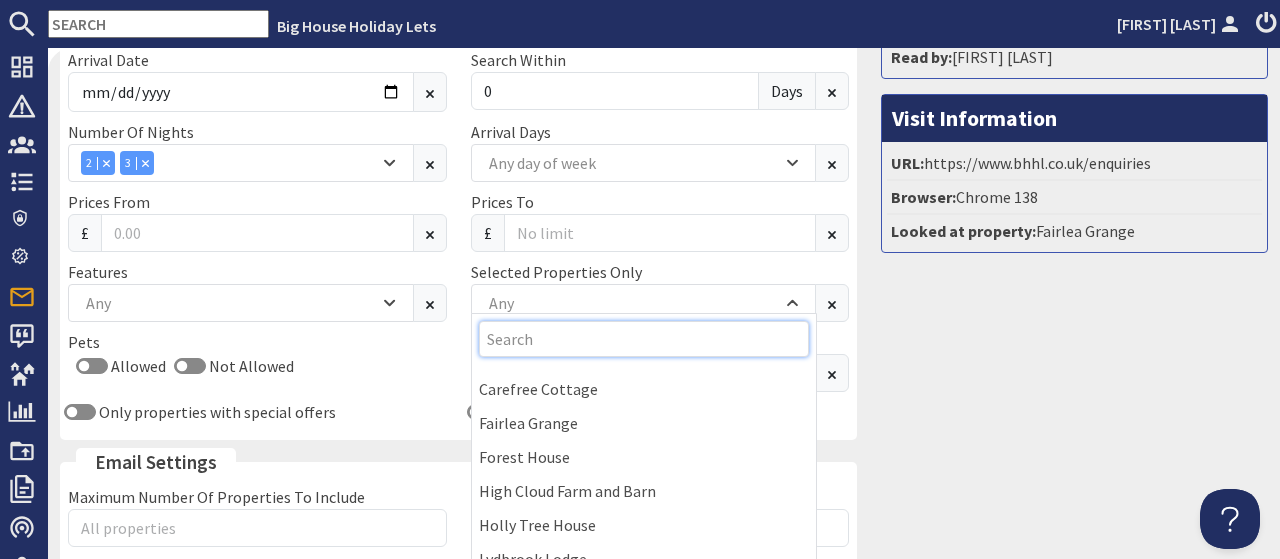 scroll, scrollTop: 93, scrollLeft: 0, axis: vertical 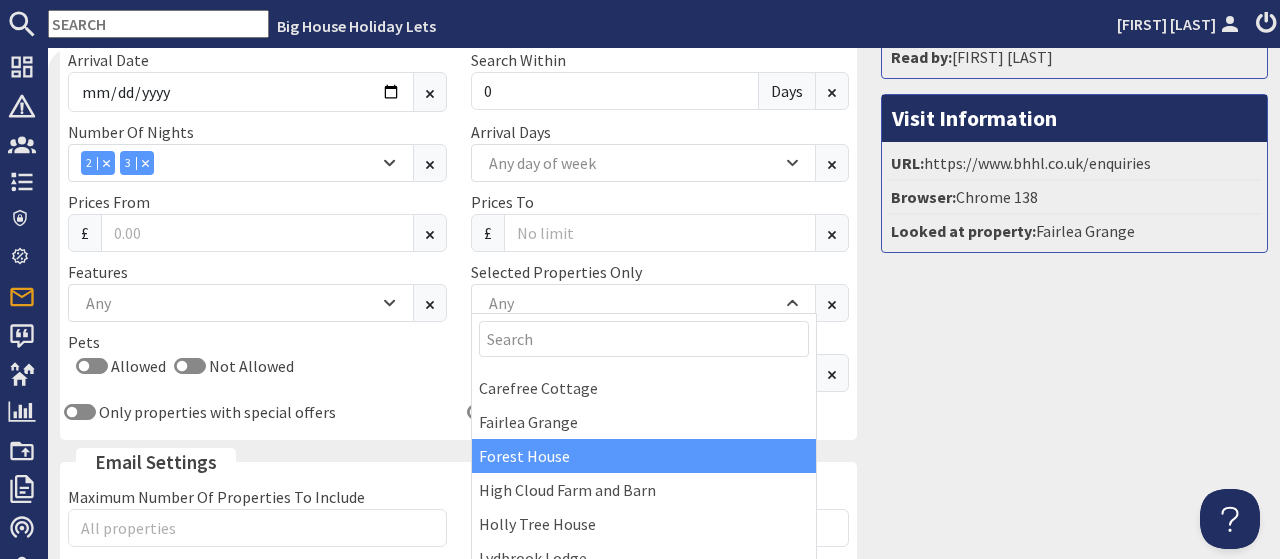 click on "Forest House" at bounding box center [644, 456] 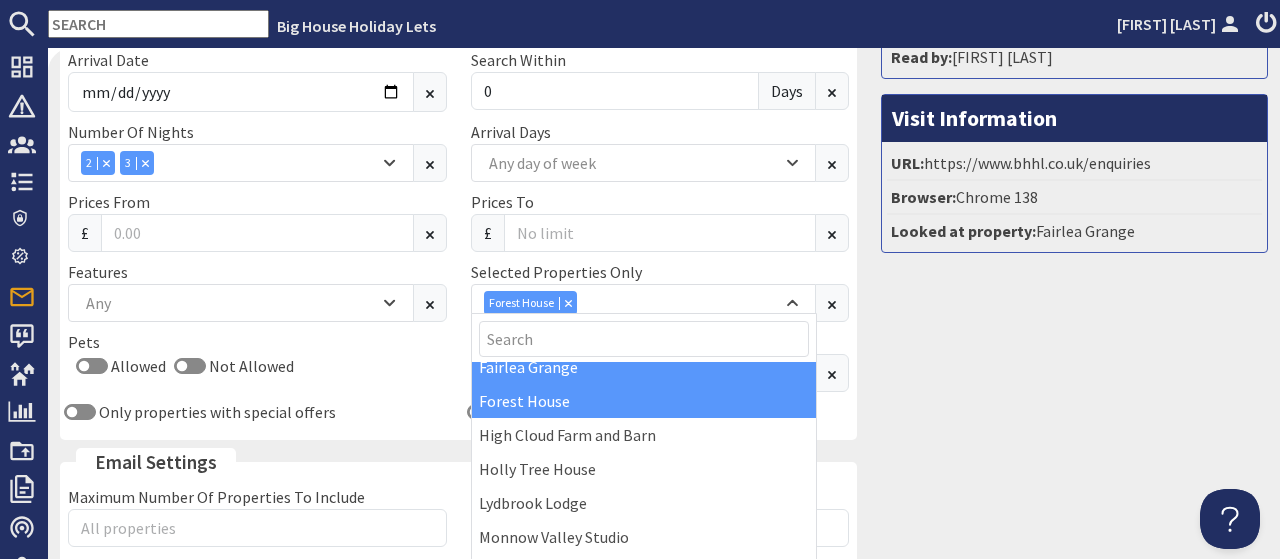 scroll, scrollTop: 155, scrollLeft: 0, axis: vertical 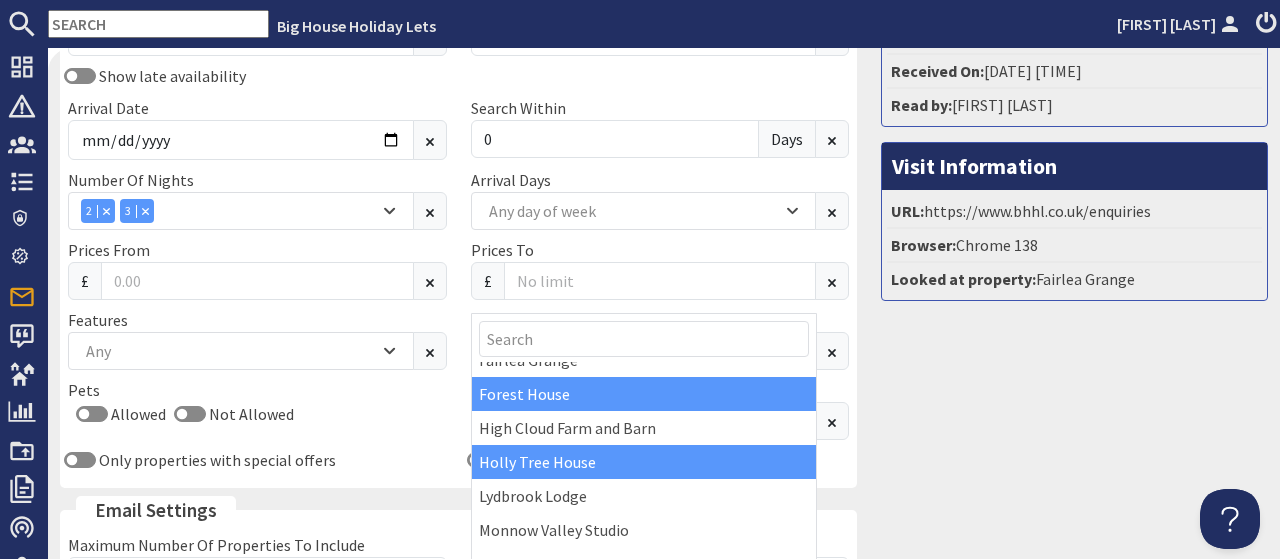 click on "Holly Tree House" at bounding box center [644, 462] 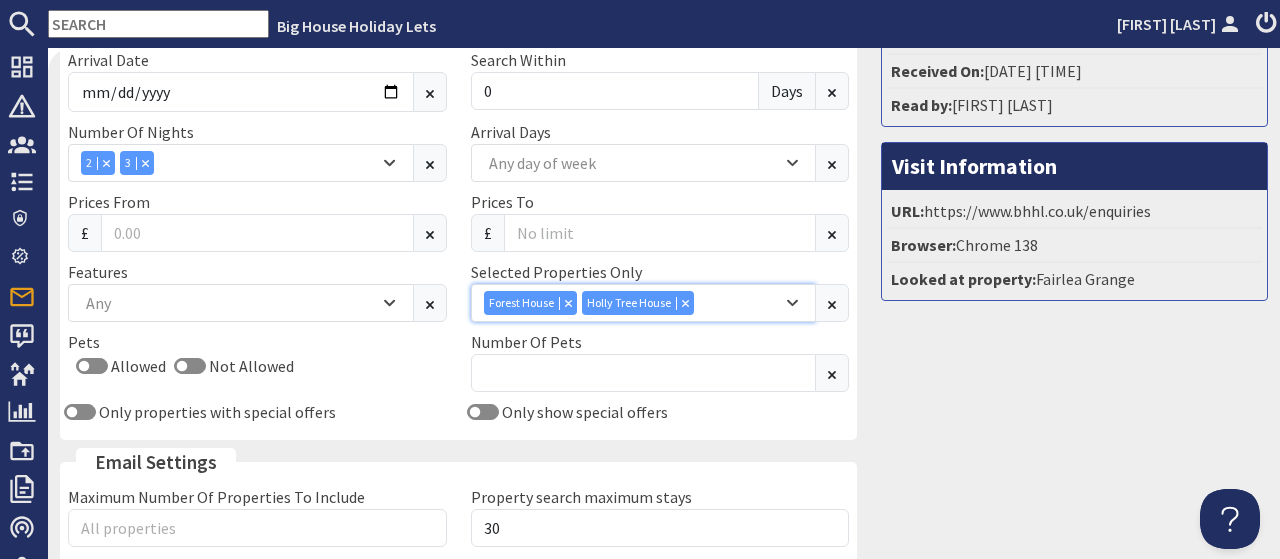 click 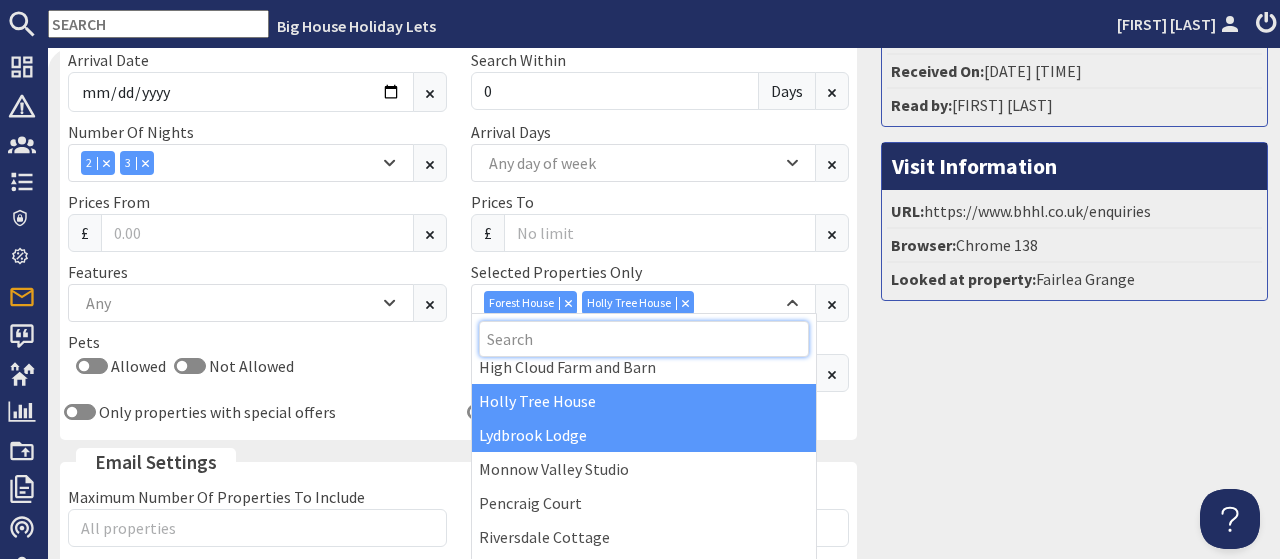 scroll, scrollTop: 217, scrollLeft: 0, axis: vertical 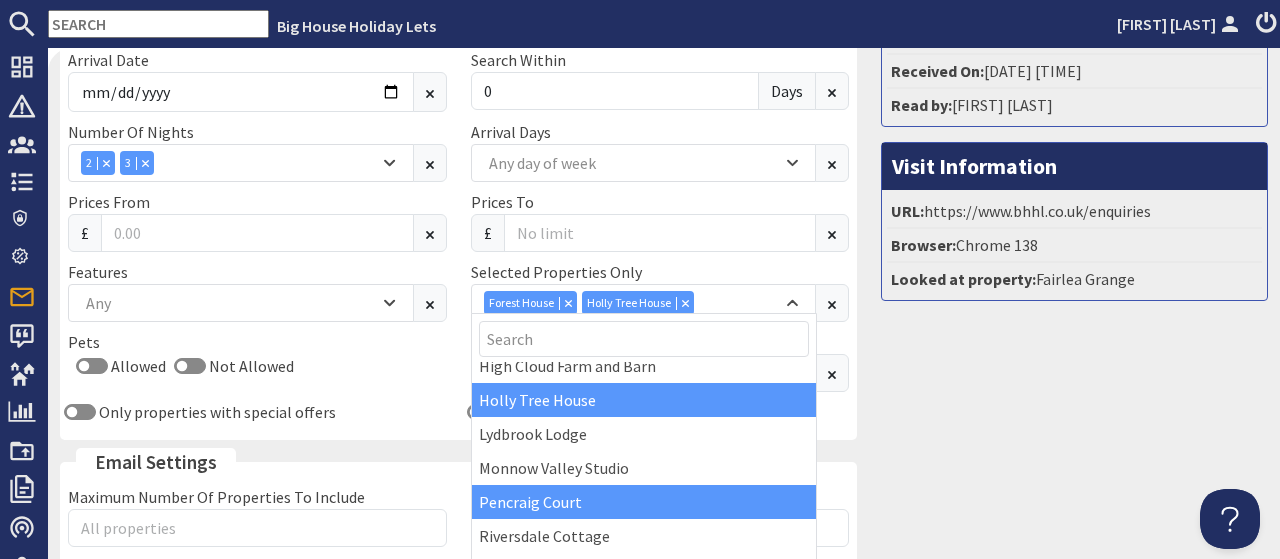 click on "Pencraig Court" at bounding box center (644, 502) 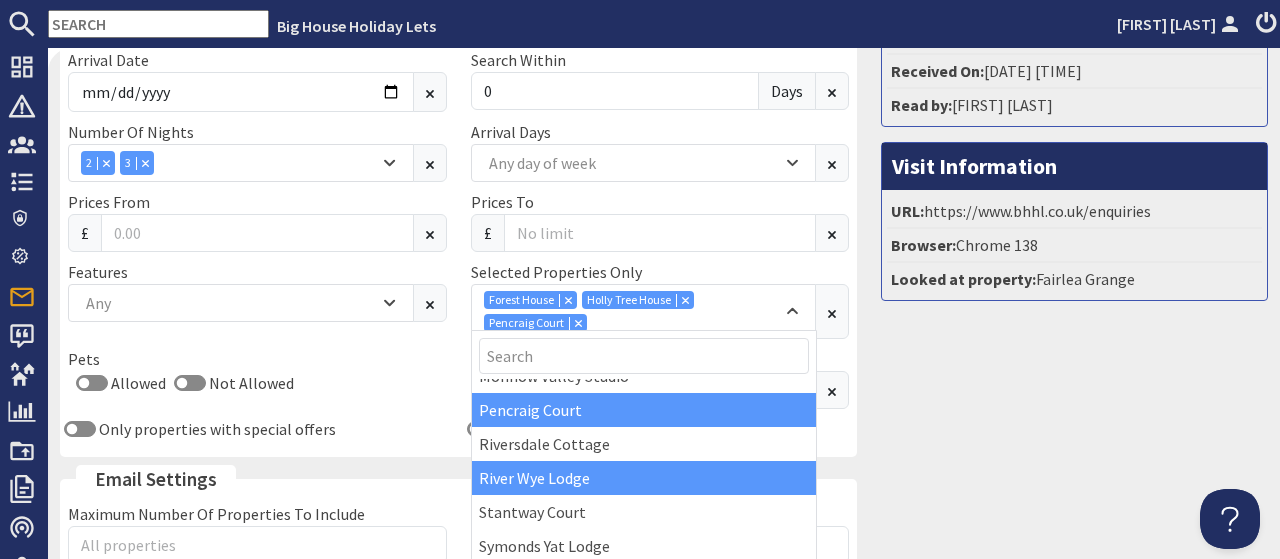 scroll, scrollTop: 341, scrollLeft: 0, axis: vertical 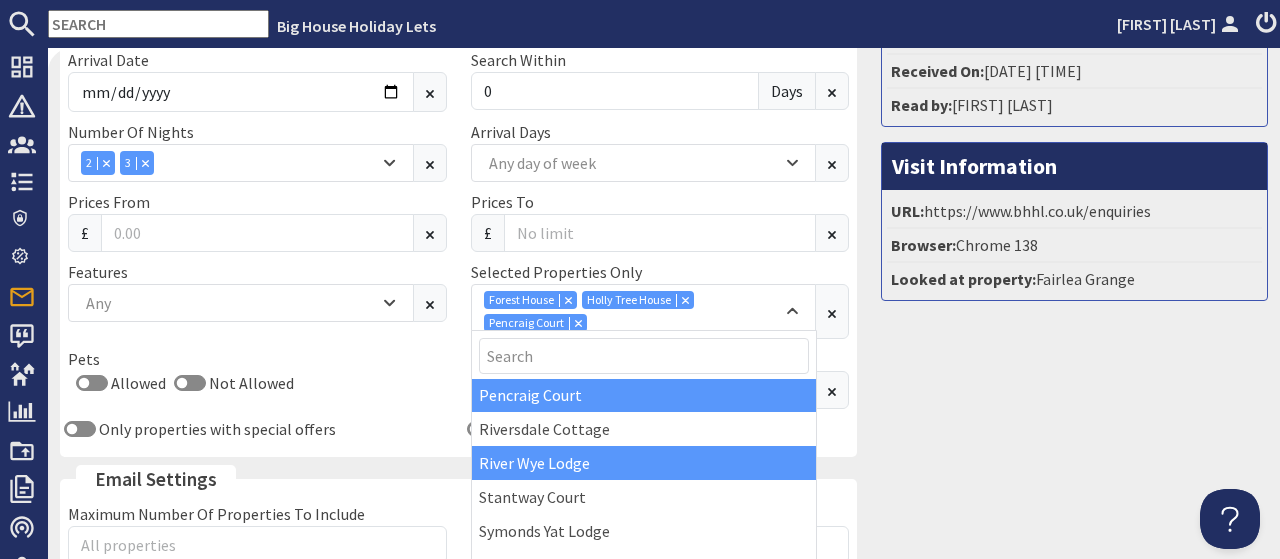 click on "River Wye Lodge" at bounding box center (644, 463) 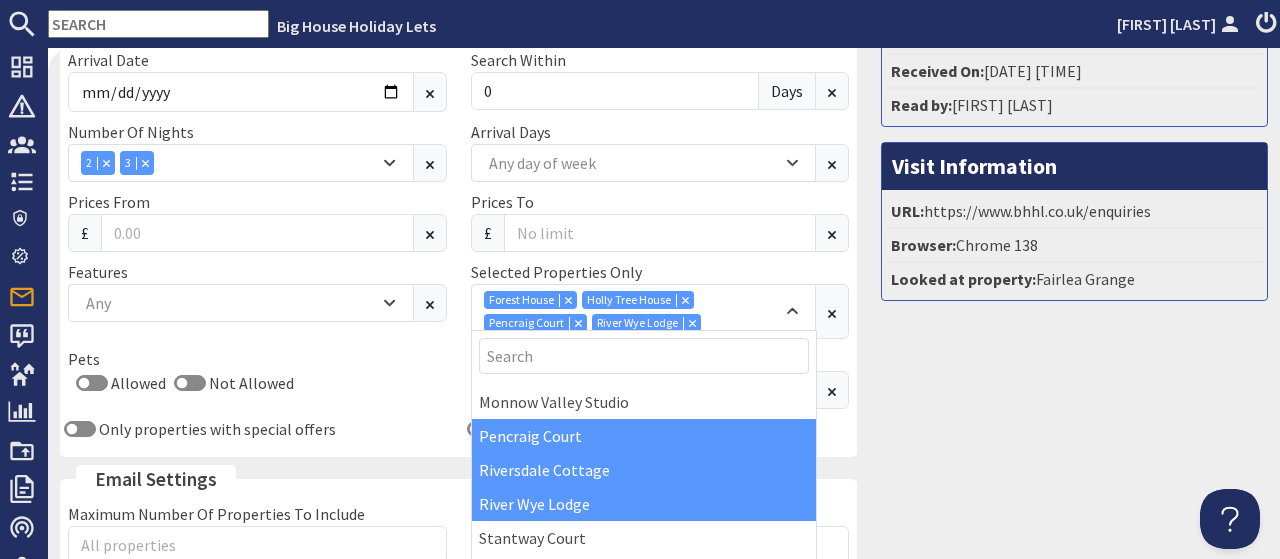 scroll, scrollTop: 298, scrollLeft: 0, axis: vertical 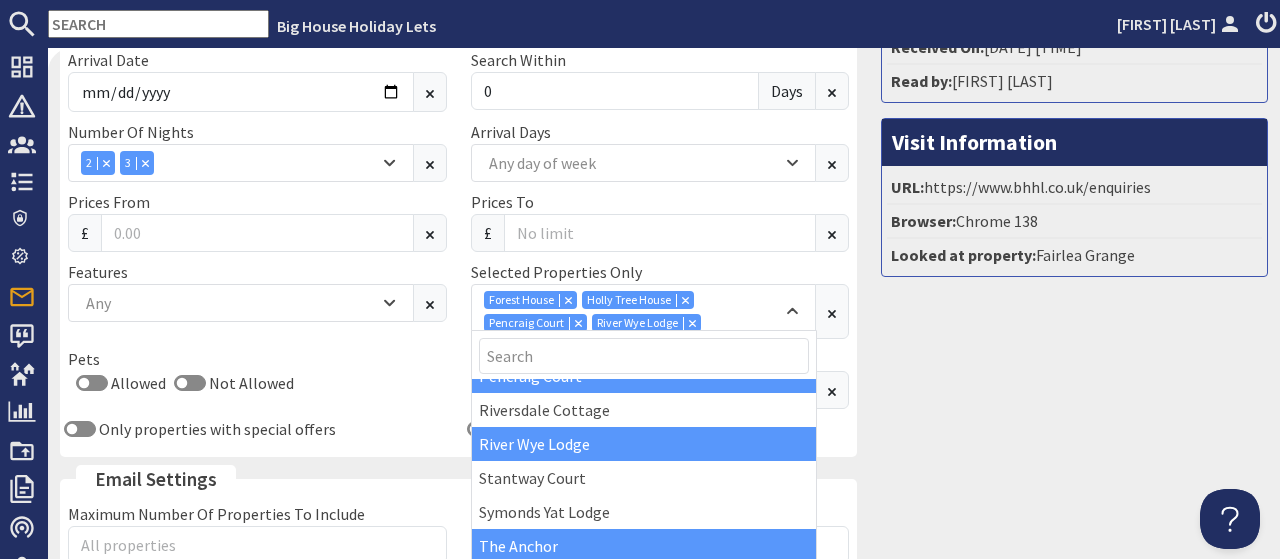click on "The Anchor" at bounding box center (644, 546) 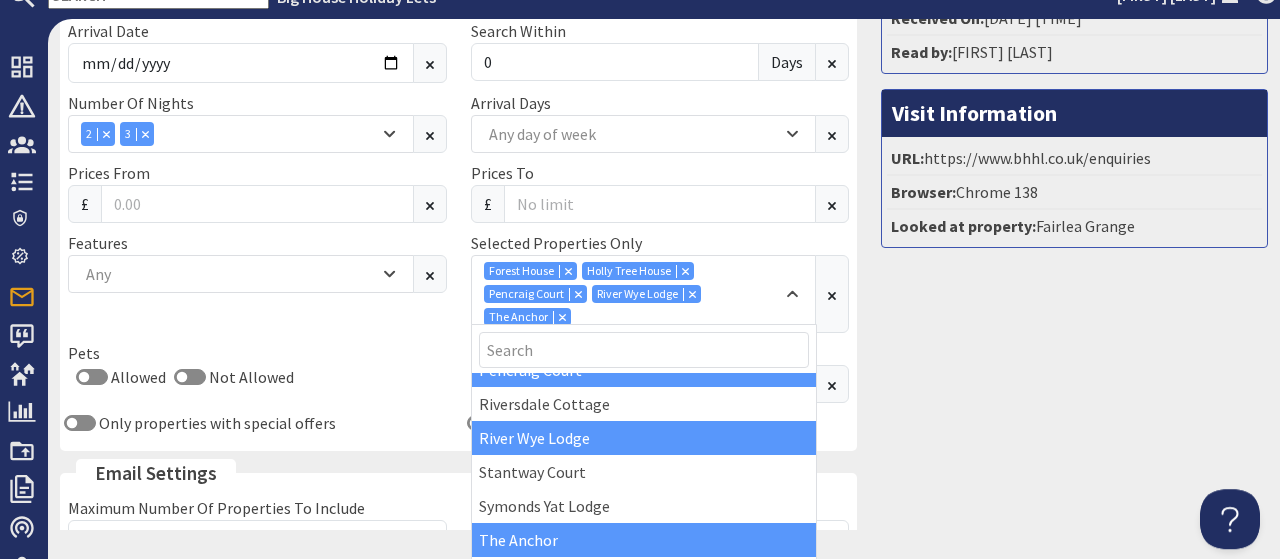 scroll, scrollTop: 94, scrollLeft: 0, axis: vertical 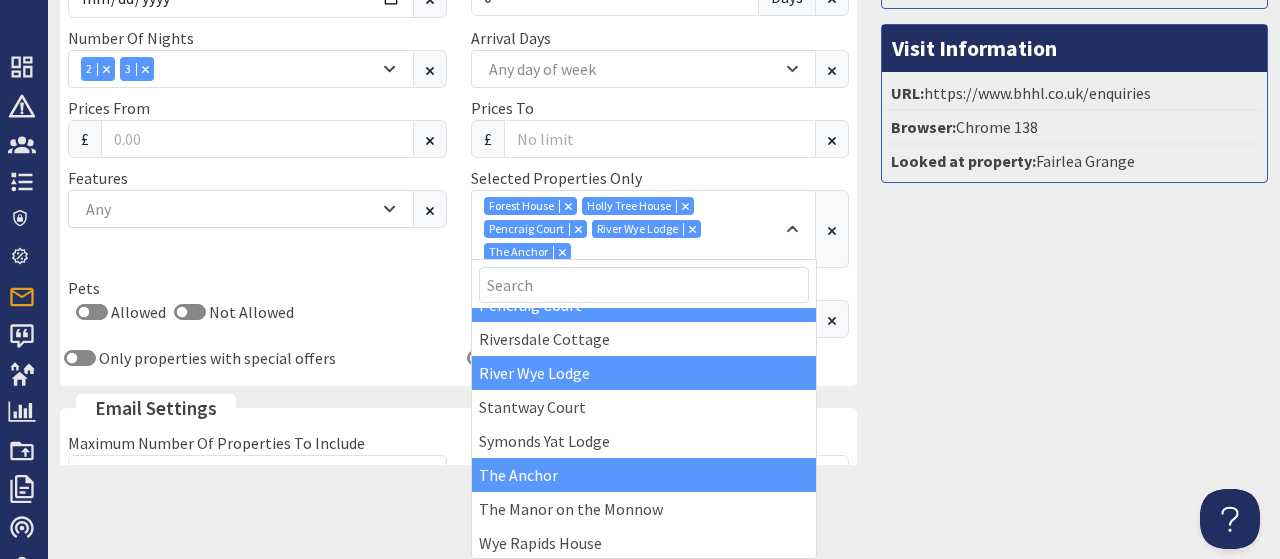 click on "Email Settings
Maximum Number Of Properties To Include
Property search maximum stays 30
Replies should be sent to:
Reply to [EMAIL]
Reply to [EMAIL]
CC Email to Reply to address
When checked a copy of the reply will be CC'd to the 'reply to' email for future reference." at bounding box center (458, 516) 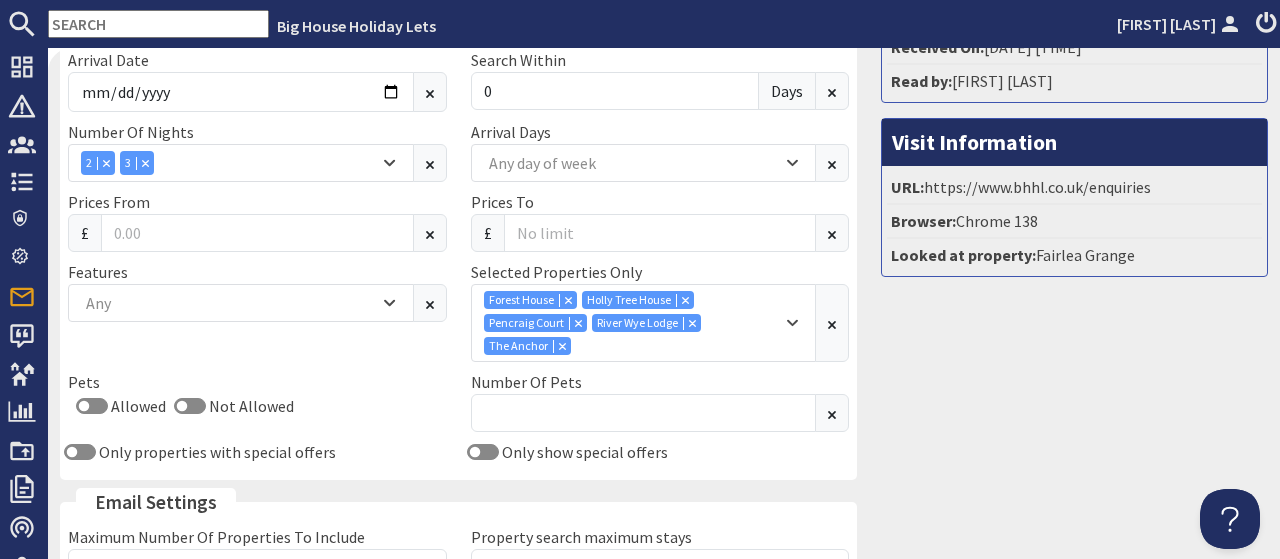 scroll, scrollTop: 0, scrollLeft: 0, axis: both 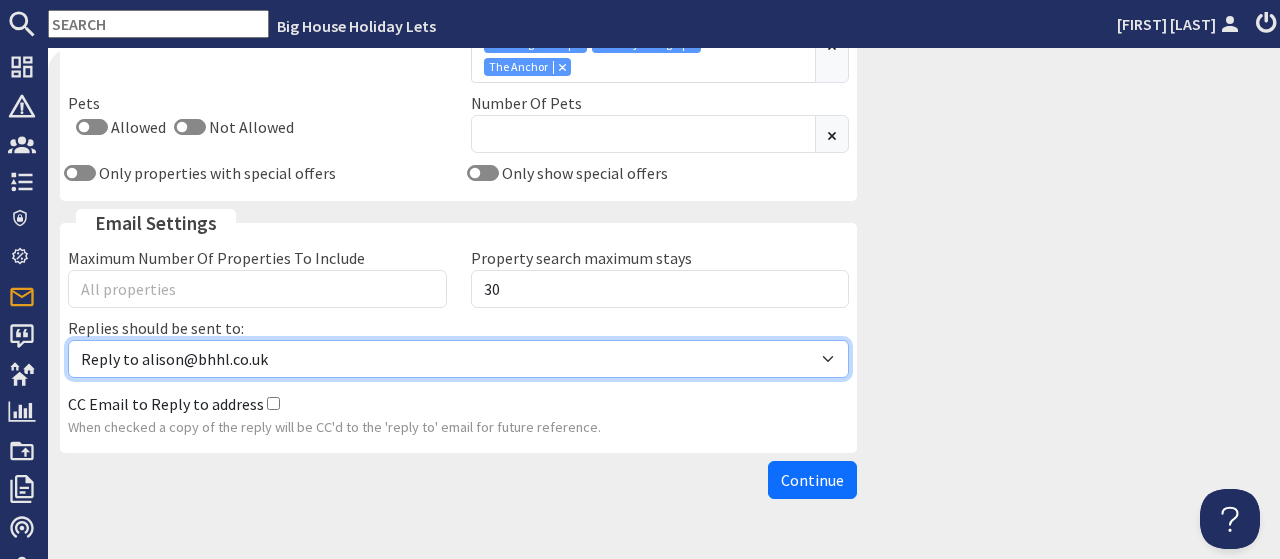 click on "Reply to [EMAIL]
Reply to [EMAIL]" at bounding box center (458, 359) 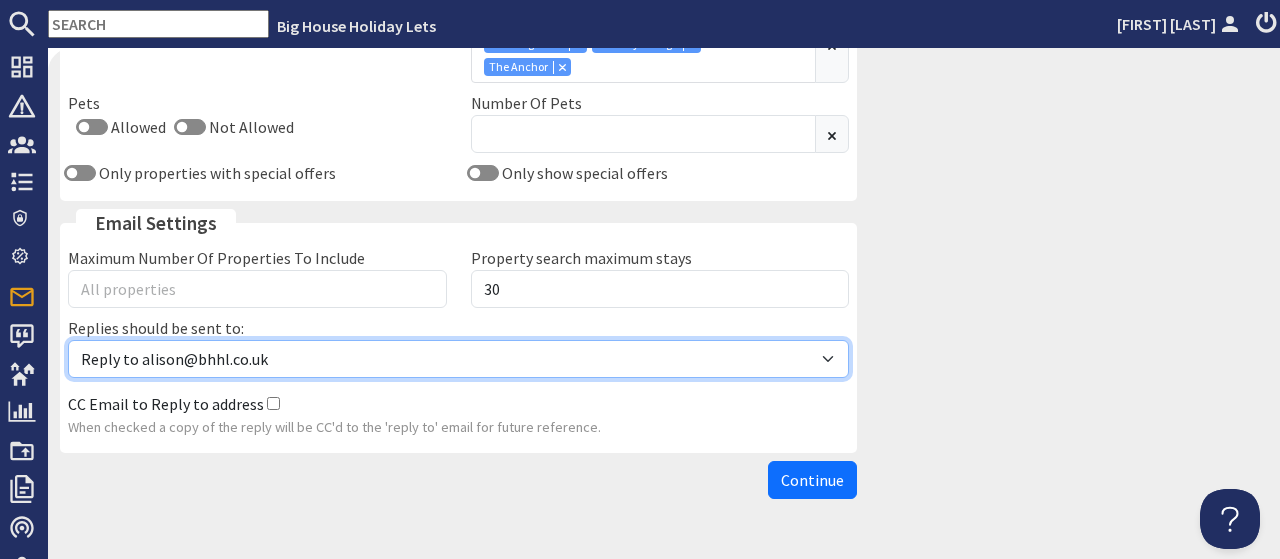 select on "reply_to_composer" 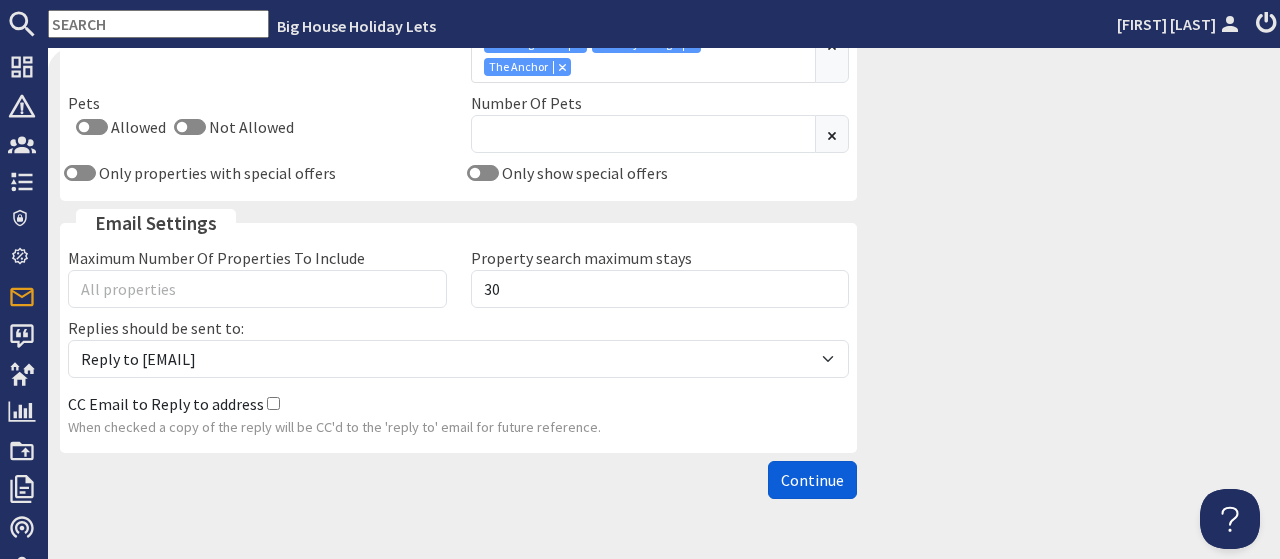 click on "Continue" at bounding box center (812, 480) 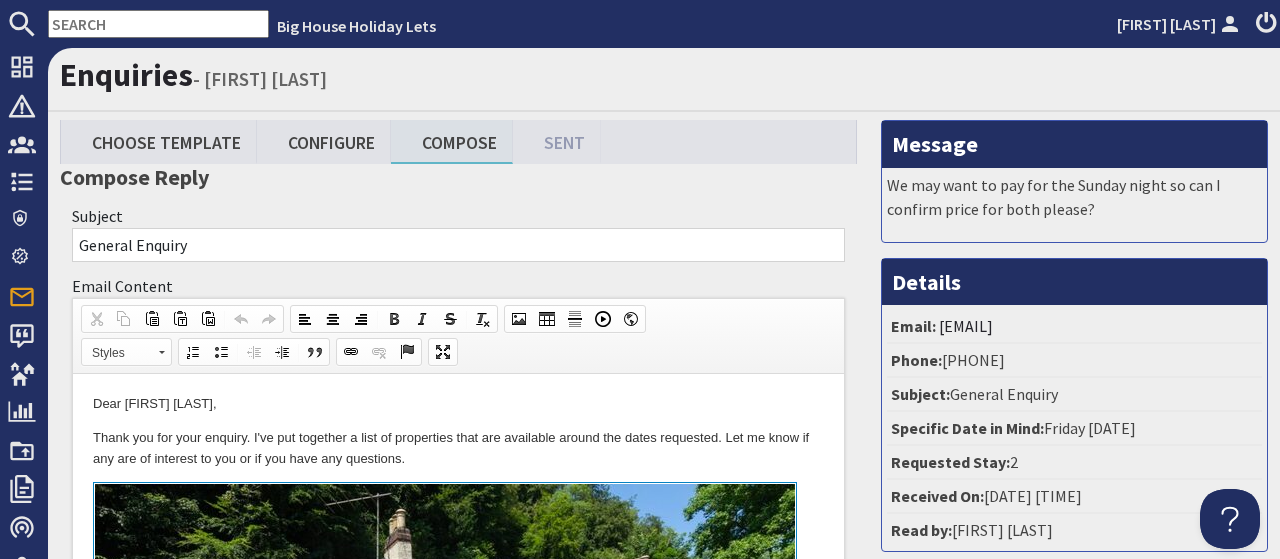 scroll, scrollTop: 0, scrollLeft: 0, axis: both 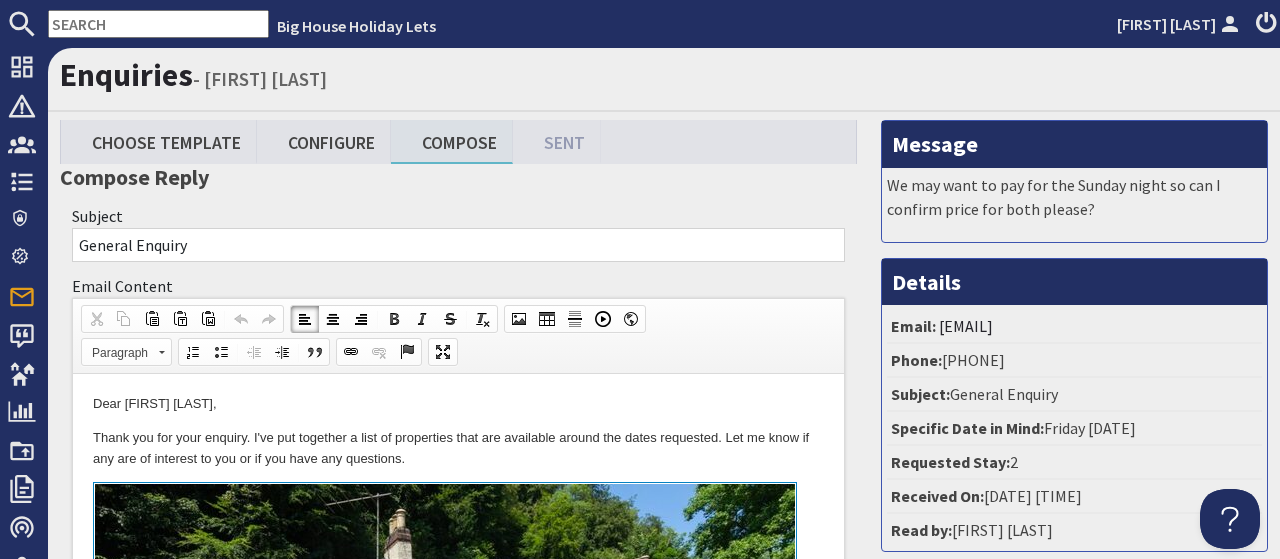 click on "Dear [FIRST] [LAST]," at bounding box center [458, 404] 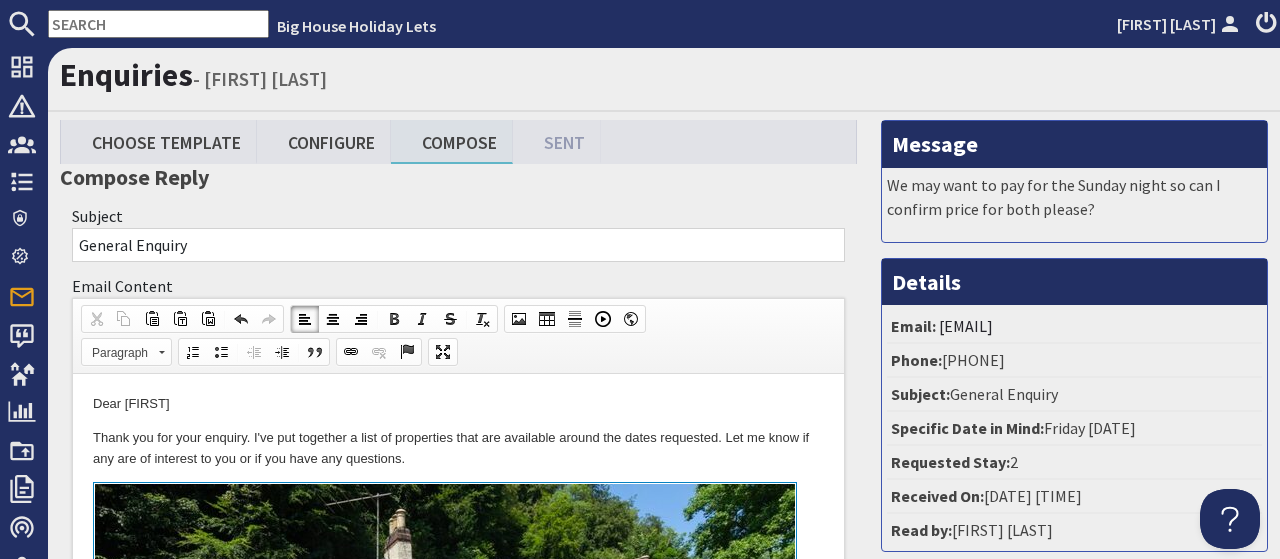 click on "Dear [FIRST]" at bounding box center [458, 404] 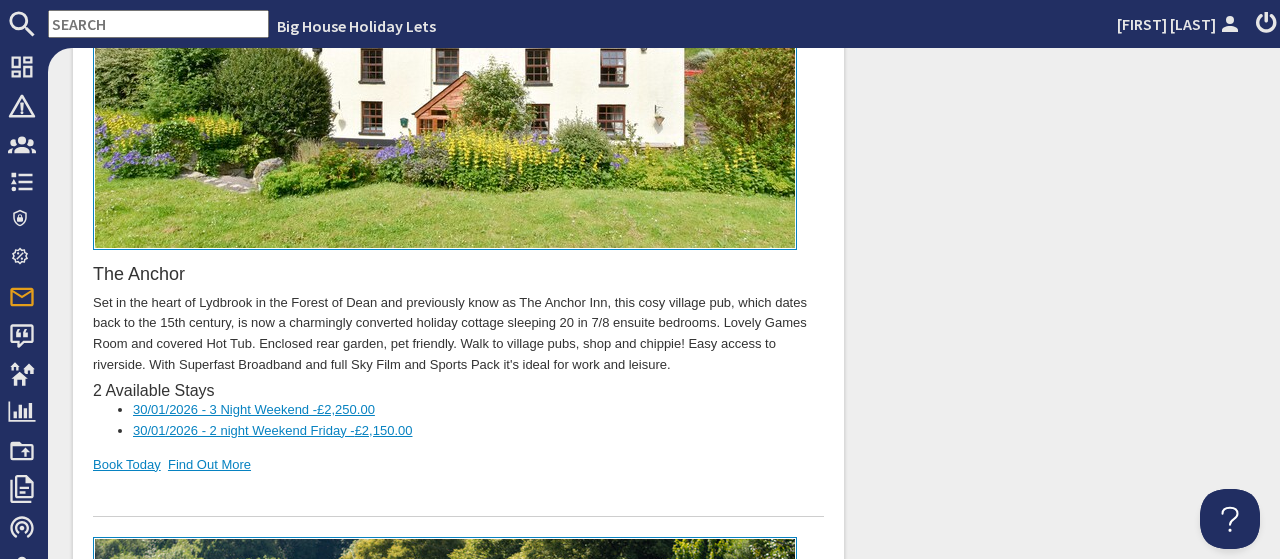 scroll, scrollTop: 1457, scrollLeft: 0, axis: vertical 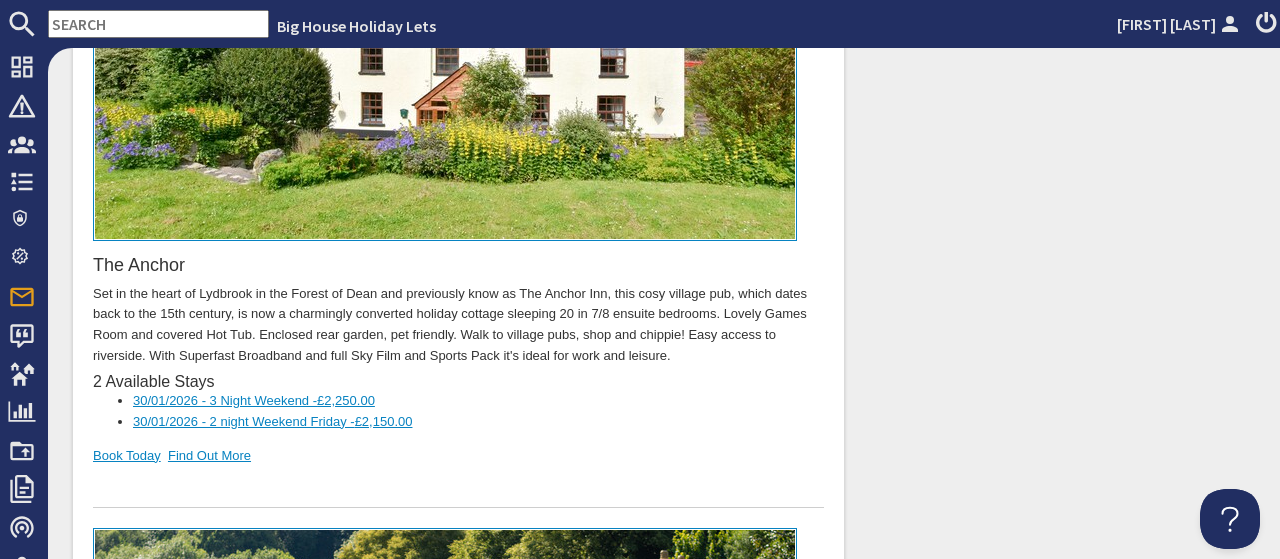 click on "£2,250.00" at bounding box center (346, 401) 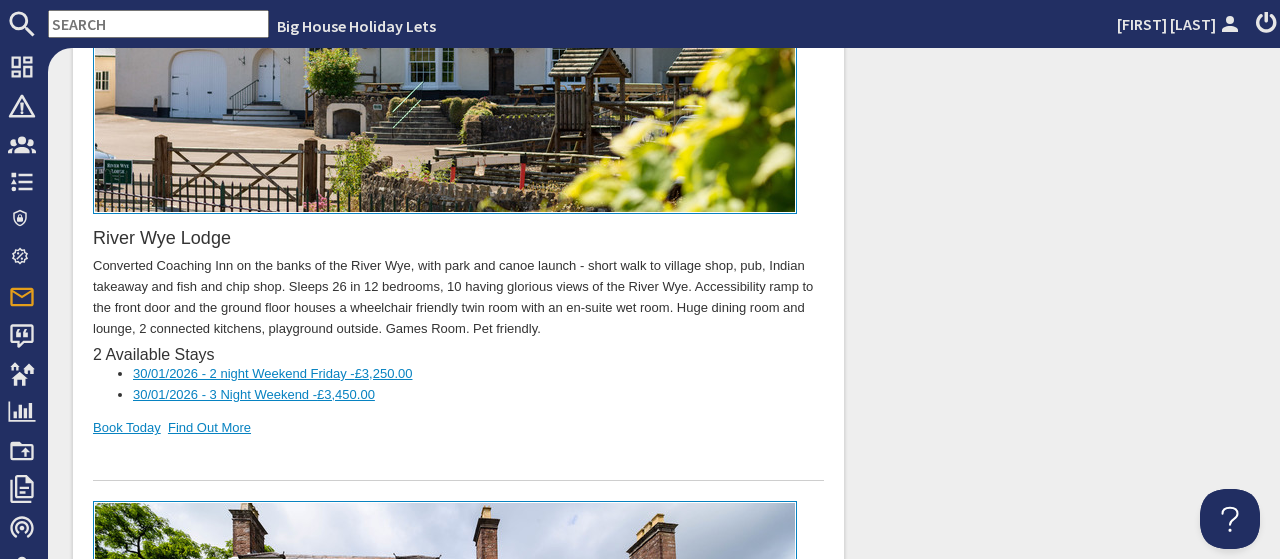 scroll, scrollTop: 2232, scrollLeft: 0, axis: vertical 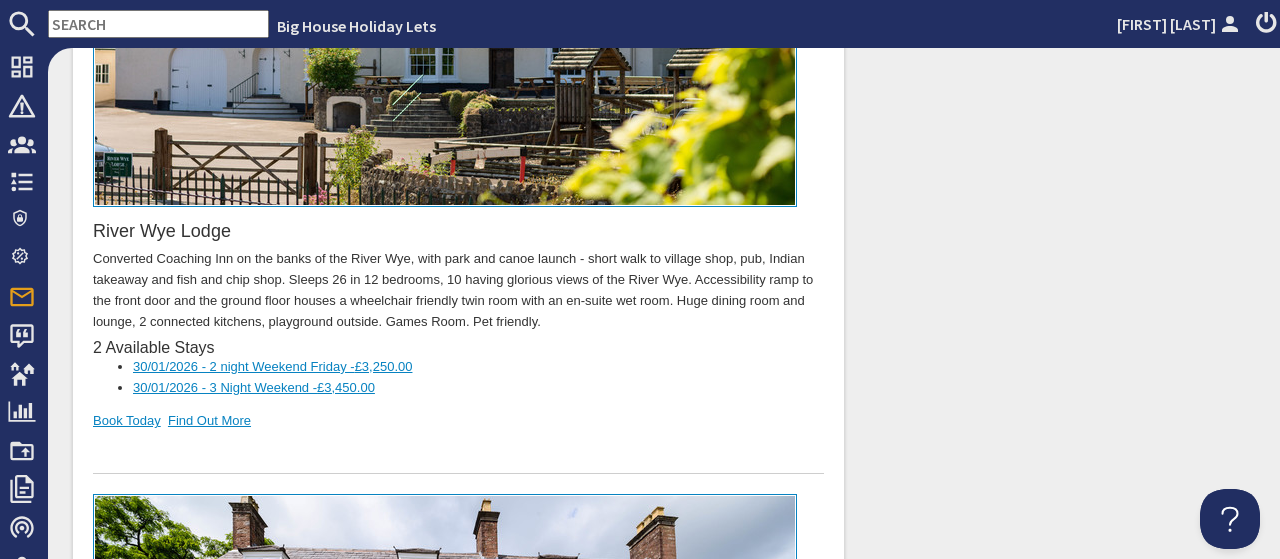 click on "£3,250.00" at bounding box center (384, 367) 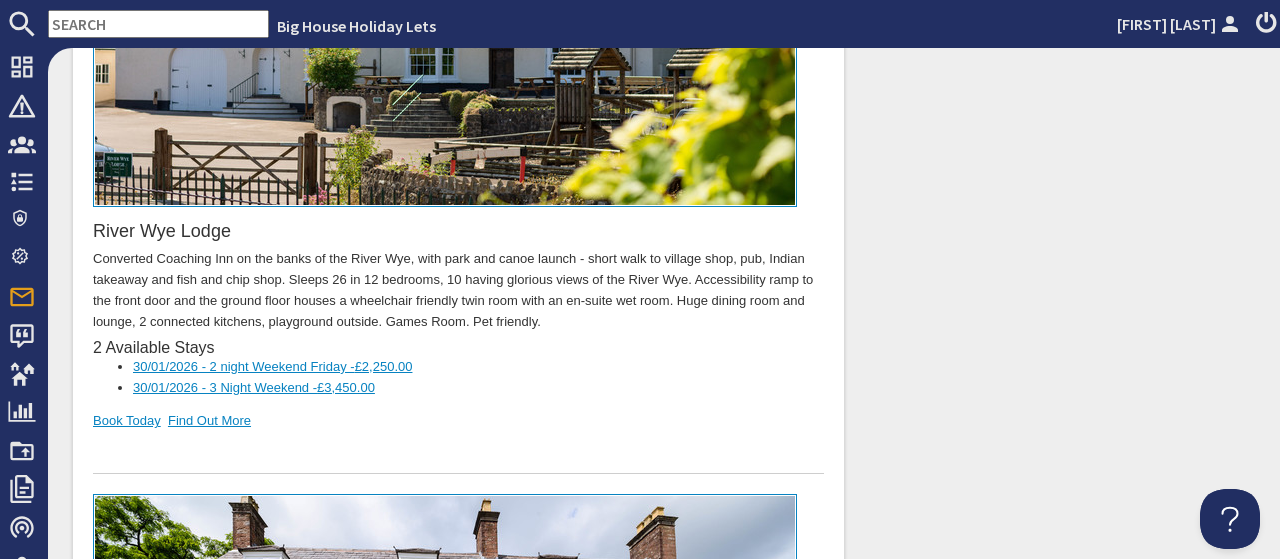 click on "£2,250.00" at bounding box center [384, 367] 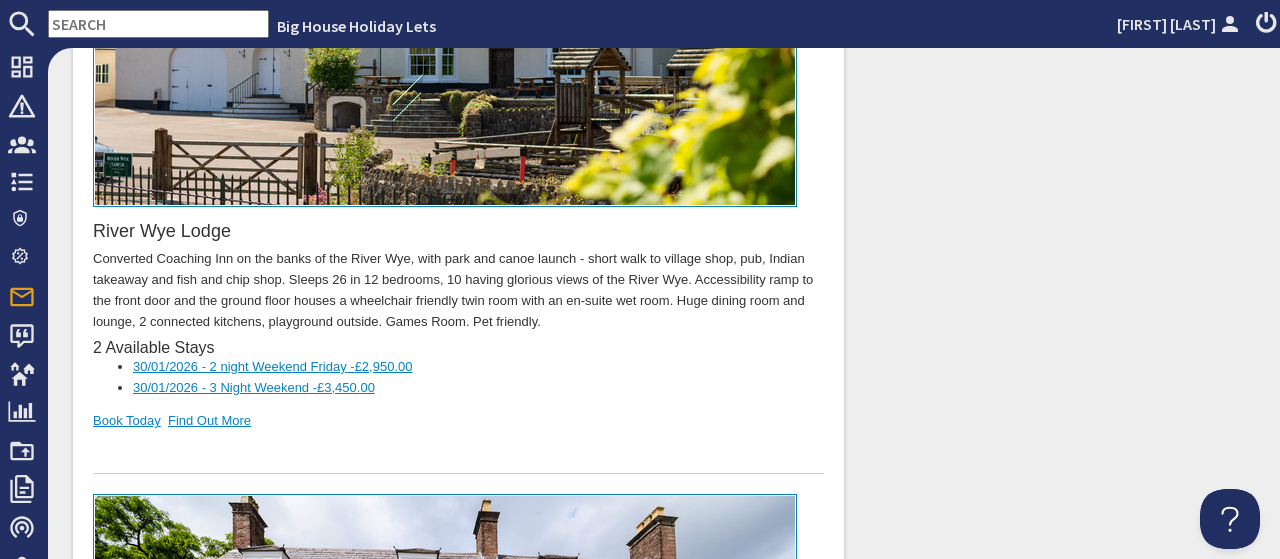 click on "£3,450.00" at bounding box center [346, 388] 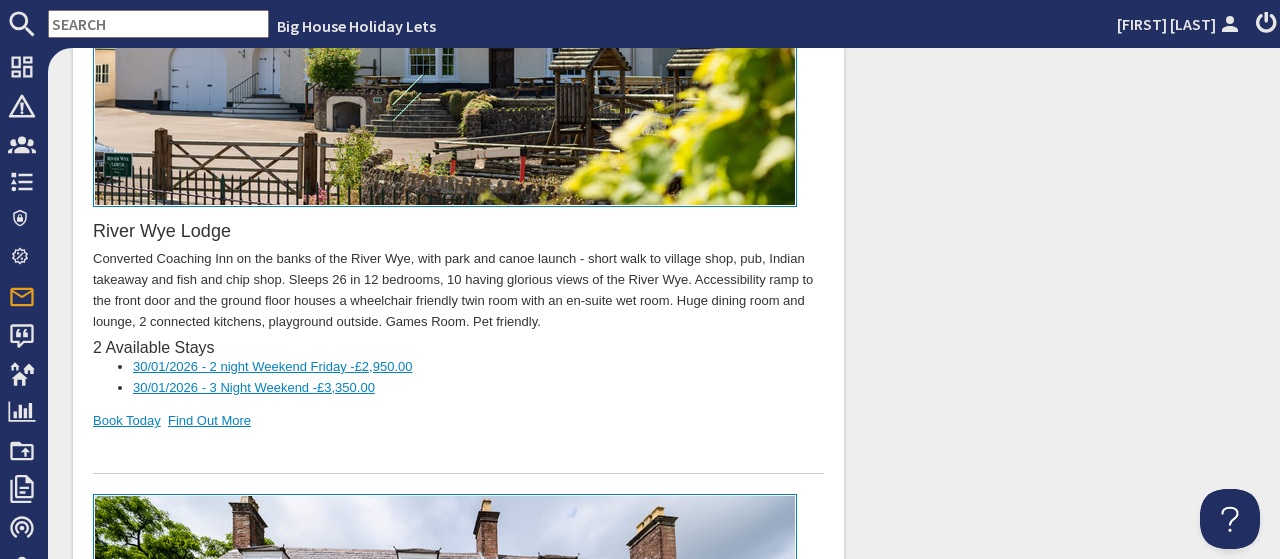 click on "River Wye Lodge Converted Coaching Inn on the banks of the River Wye, with park and canoe launch - short walk to village shop, pub, Indian takeaway and fish and chip shop. Sleeps 26 in 12 bedrooms, 10 having glorious views of the River Wye. Accessibility ramp to the front door and the ground floor houses a wheelchair friendly twin room with an en-suite wet room. Huge dining room and lounge, 2 connected kitchens, playground outside. Games Room. Pet friendly. 2 Available Stays 30/01/2026 - 2 night Weekend Friday -  £2,950.00   30/01/2026 - 3 Night Weekend -  £3,350.00     Book Today    Find Out More" at bounding box center [458, 114] 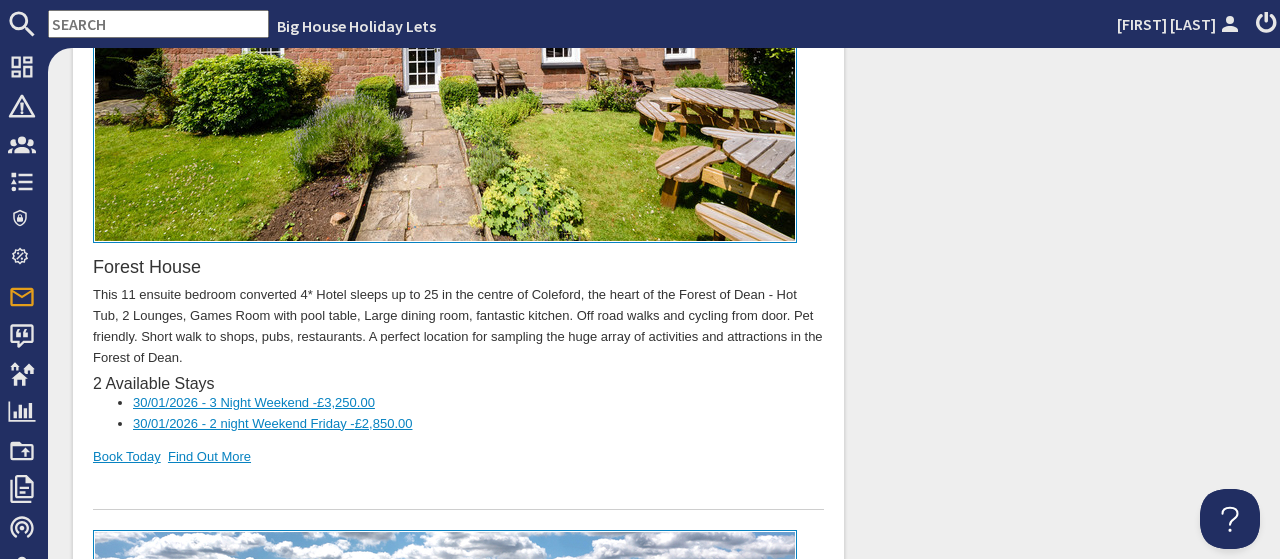 scroll, scrollTop: 2945, scrollLeft: 0, axis: vertical 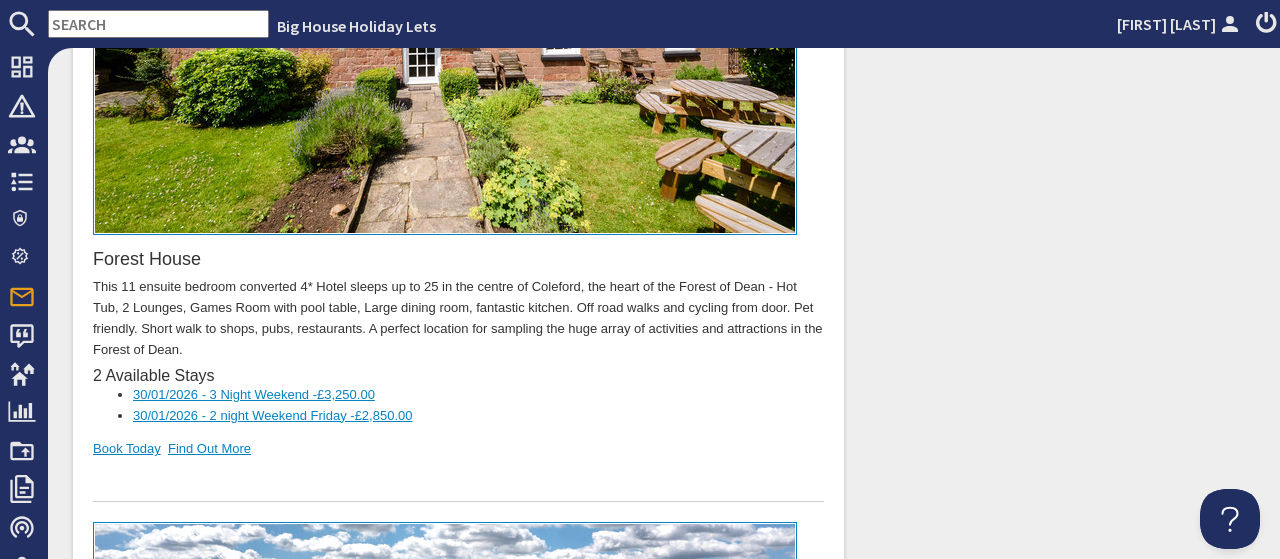 click on "£2,850.00" at bounding box center (384, 416) 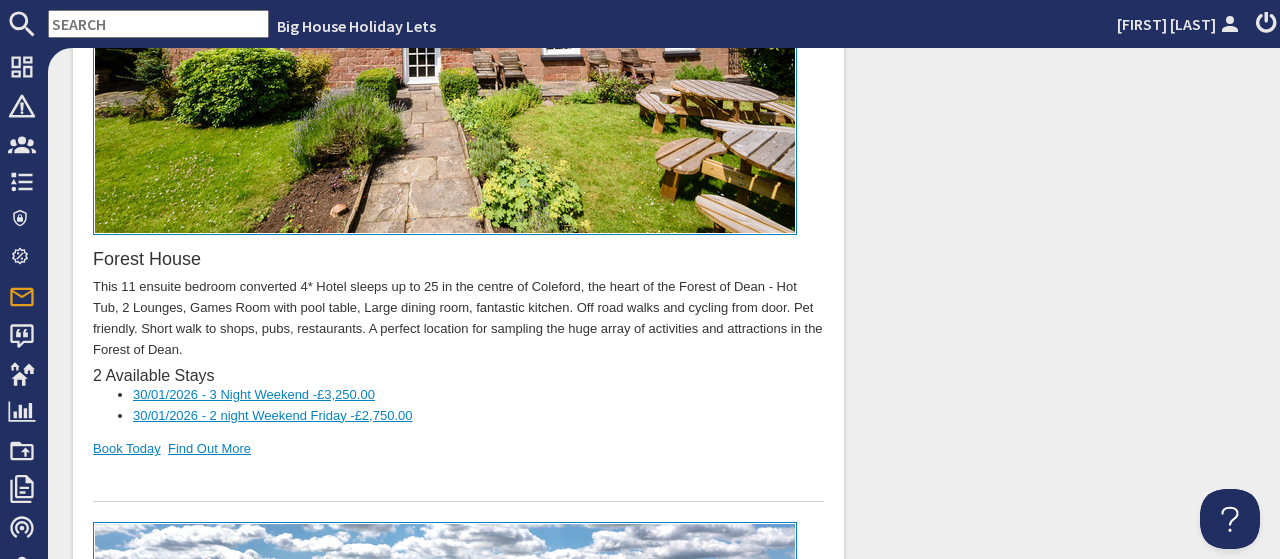 click on "30/01/2026 - 2 night Weekend Friday -  £2,750.00" at bounding box center [458, 417] 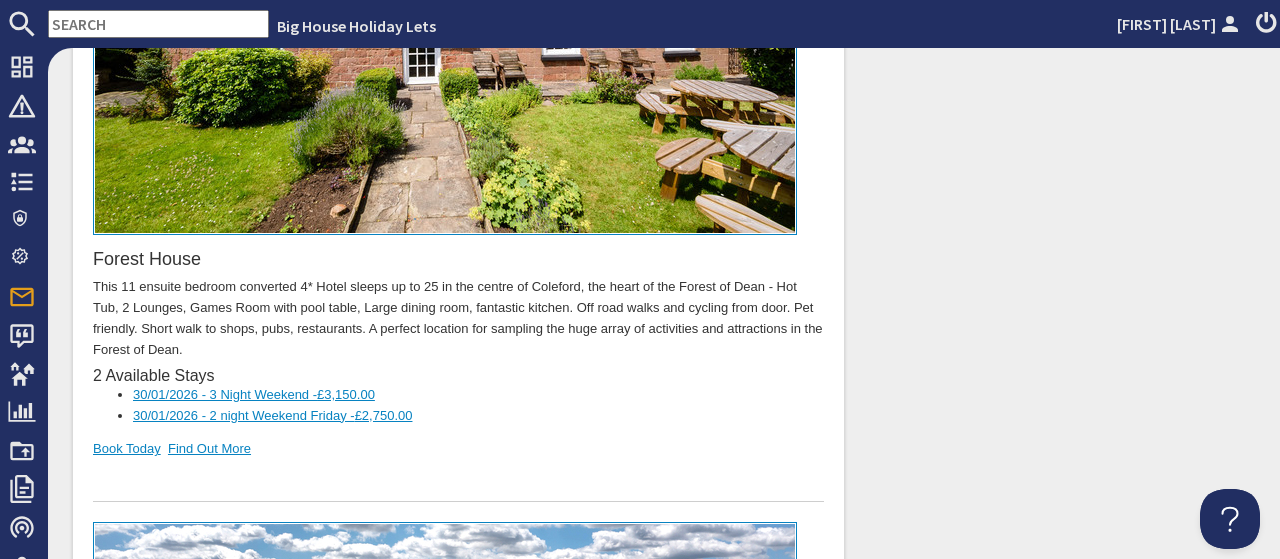 click on "30/01/2026 - 2 night Weekend Friday -  £2,750.00" at bounding box center [458, 417] 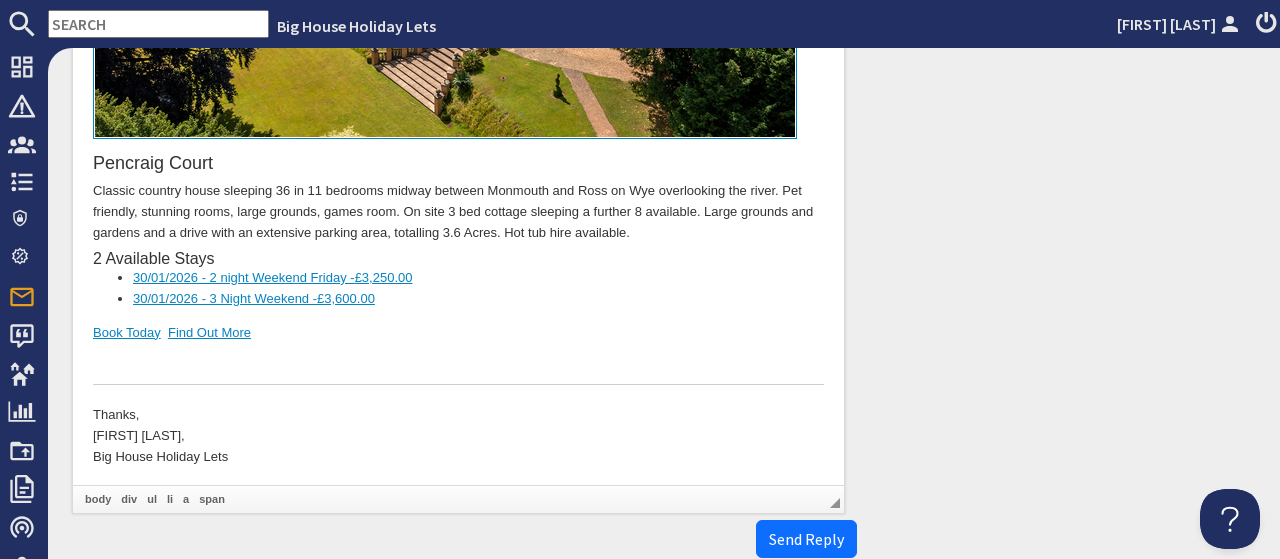 scroll, scrollTop: 3888, scrollLeft: 0, axis: vertical 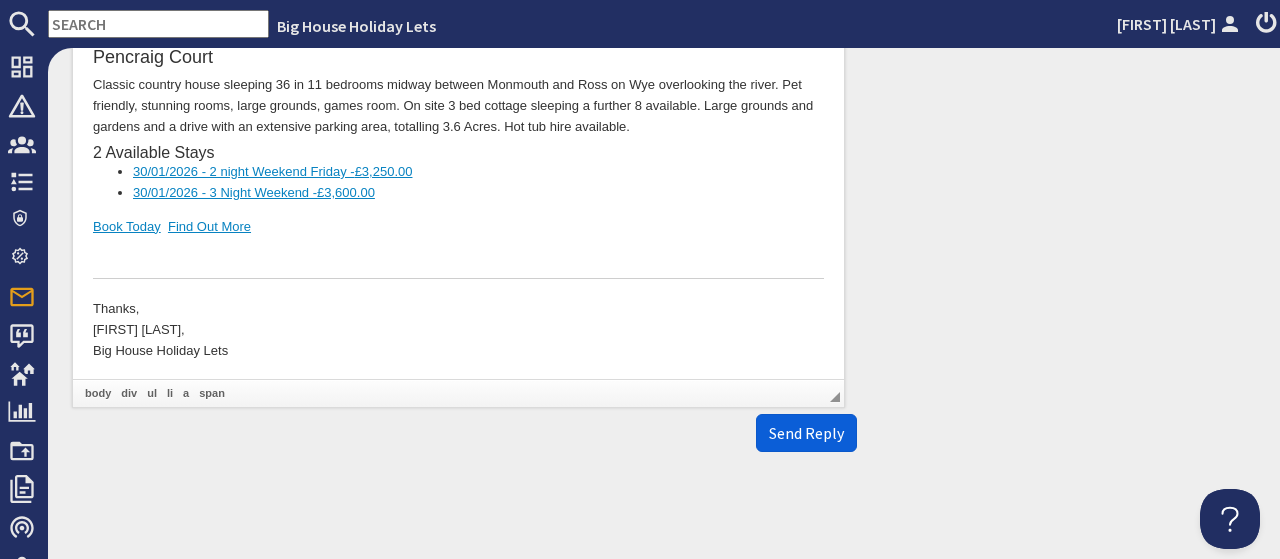 click on "Send Reply" at bounding box center (806, 433) 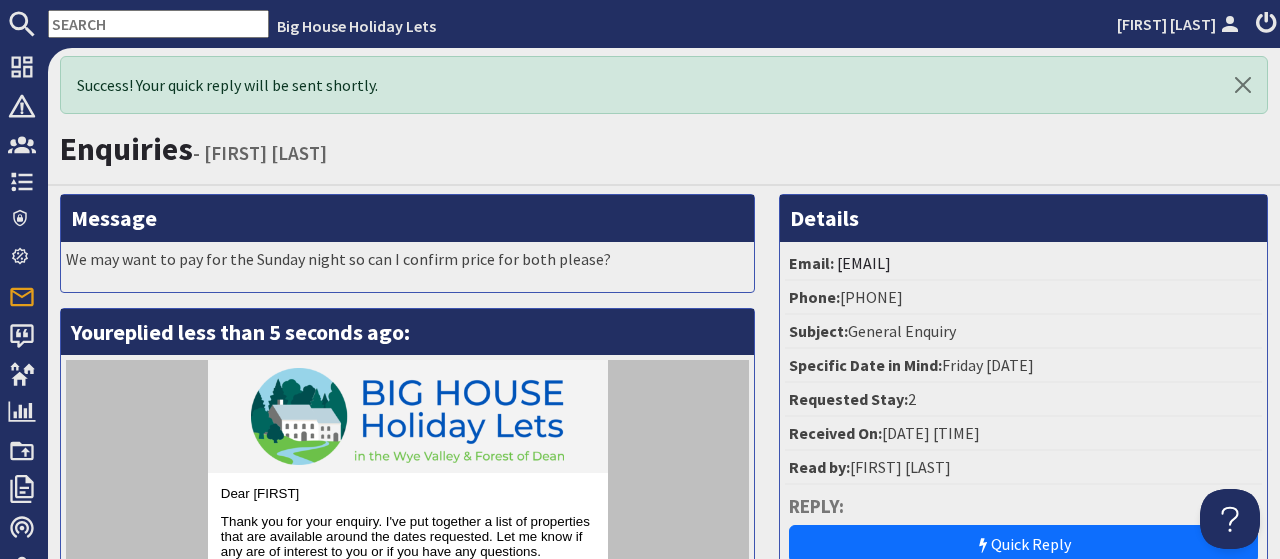 scroll, scrollTop: 0, scrollLeft: 0, axis: both 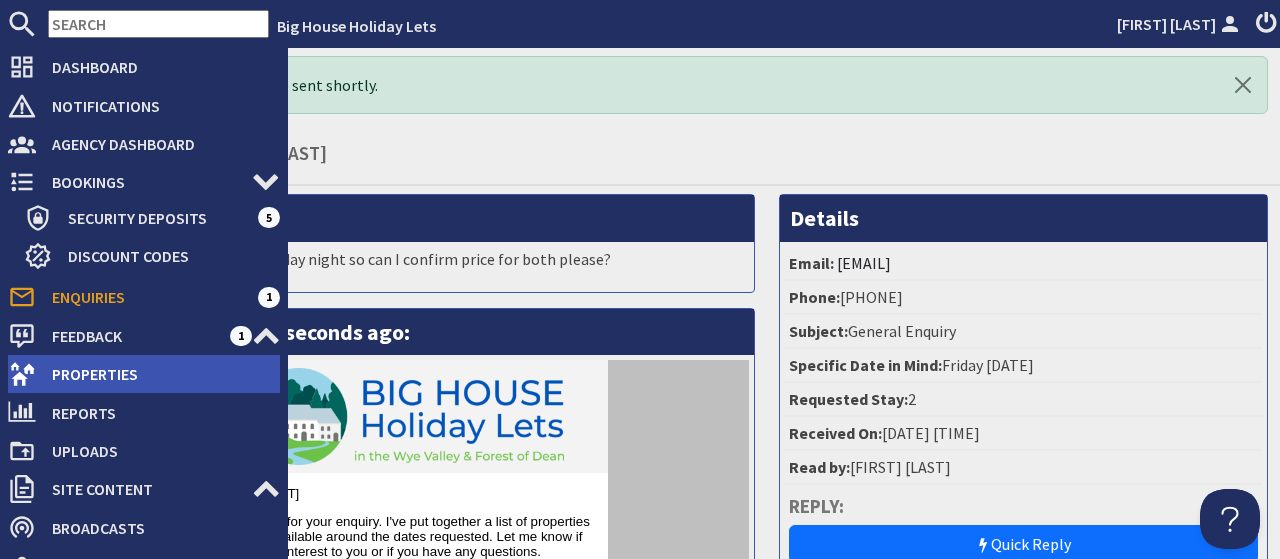 click on "Properties" at bounding box center [158, 374] 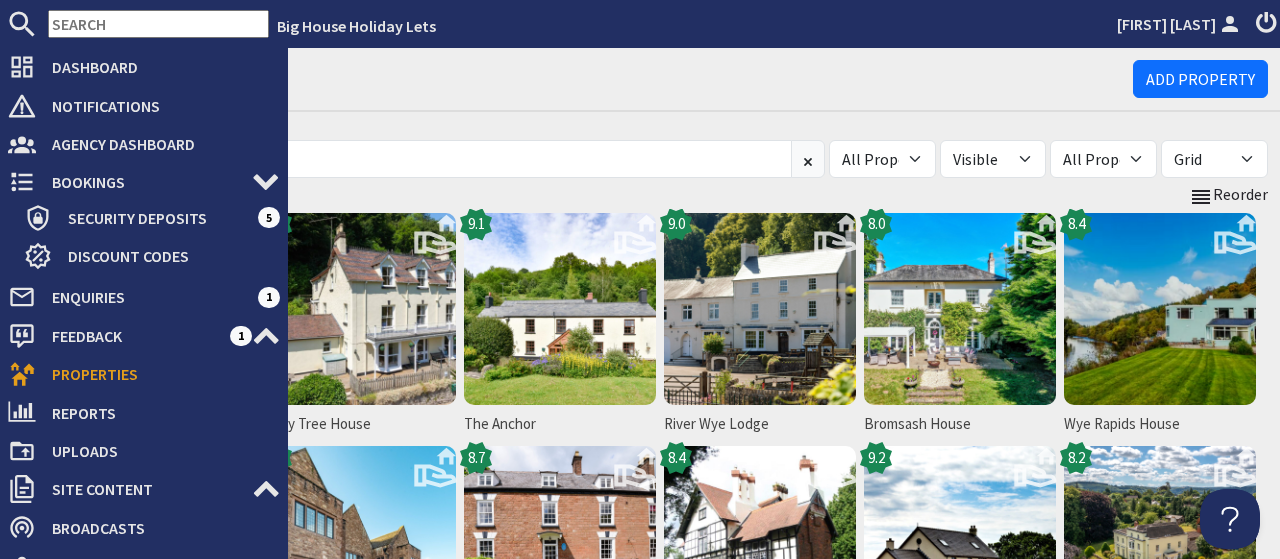 scroll, scrollTop: 0, scrollLeft: 0, axis: both 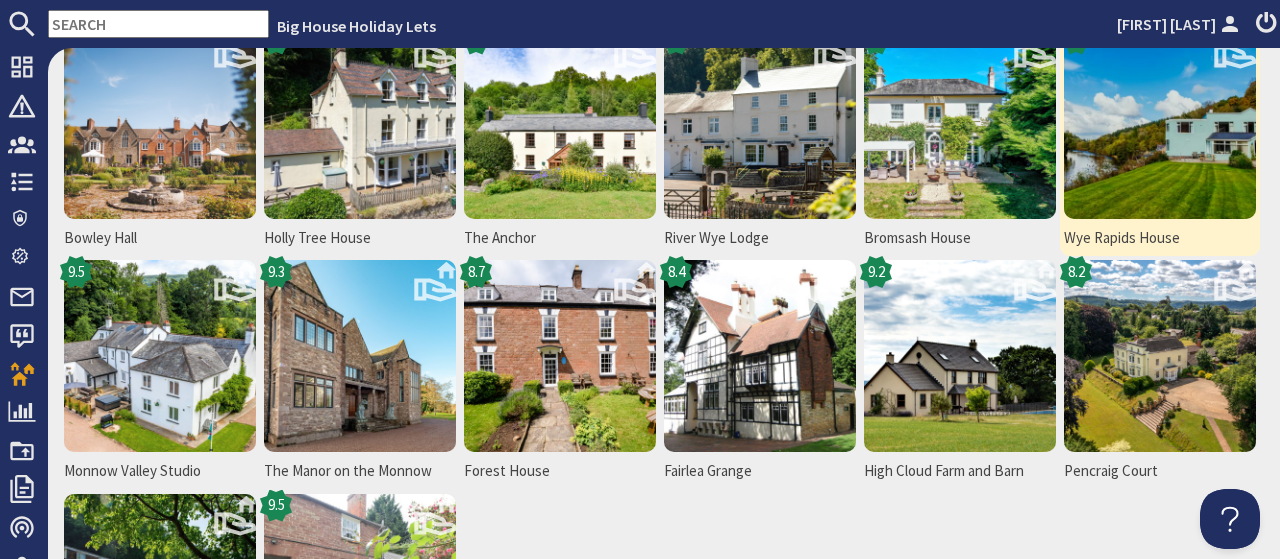 click at bounding box center (1160, 123) 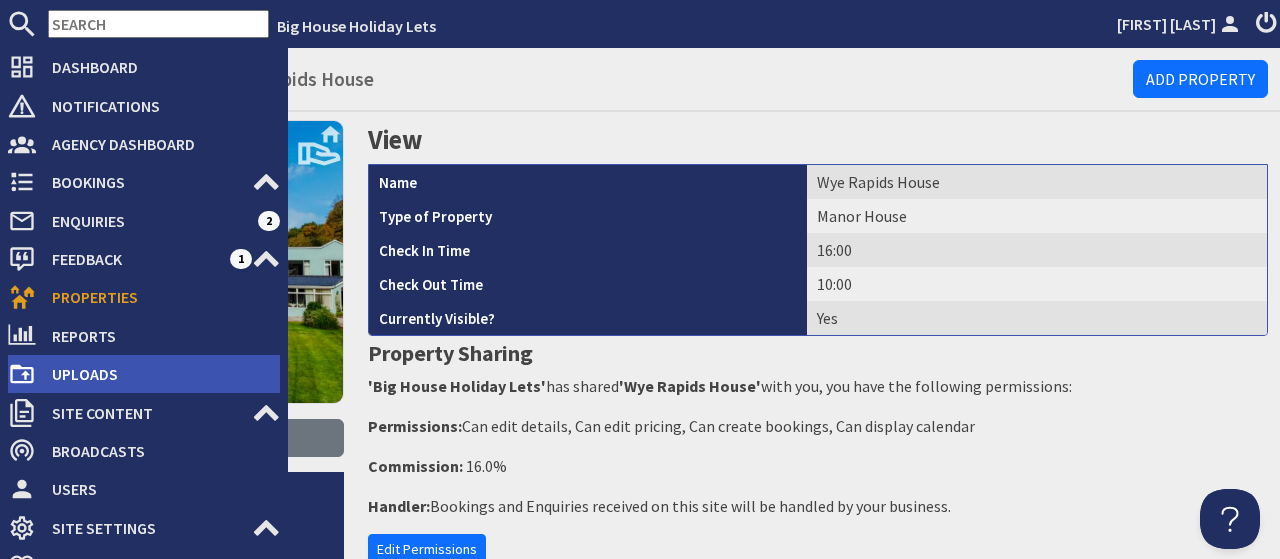 scroll, scrollTop: 0, scrollLeft: 0, axis: both 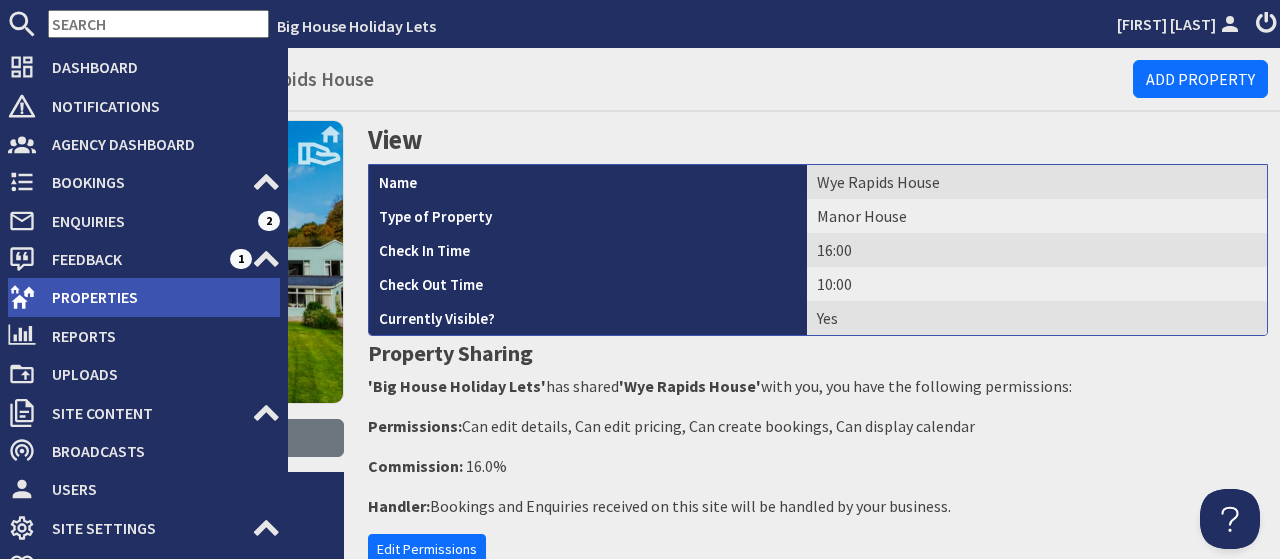 click on "Properties" at bounding box center (158, 297) 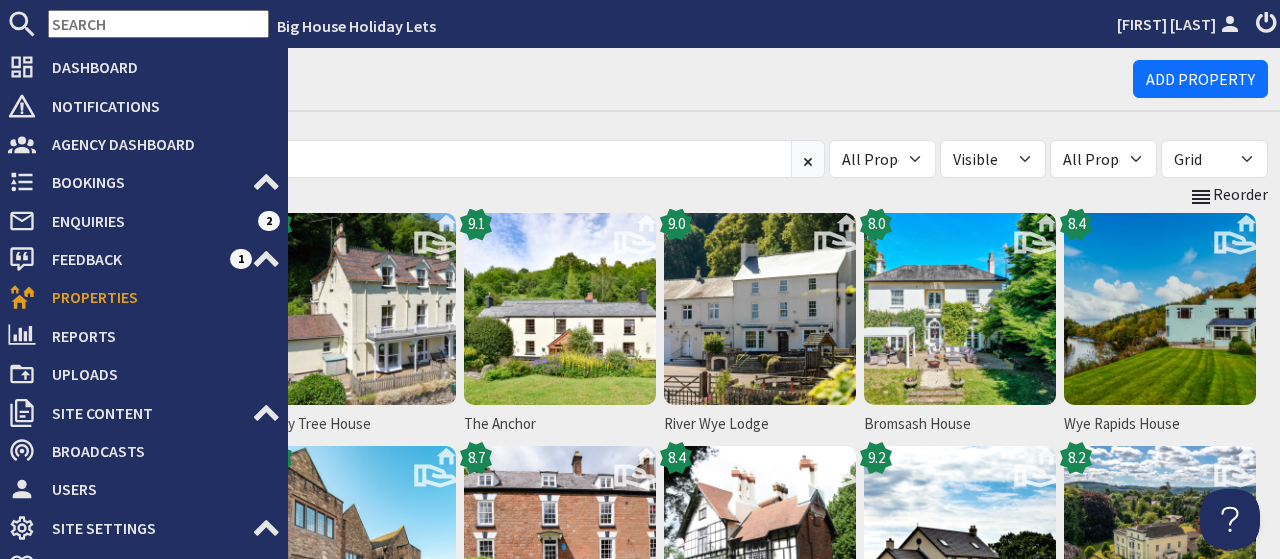 scroll, scrollTop: 0, scrollLeft: 0, axis: both 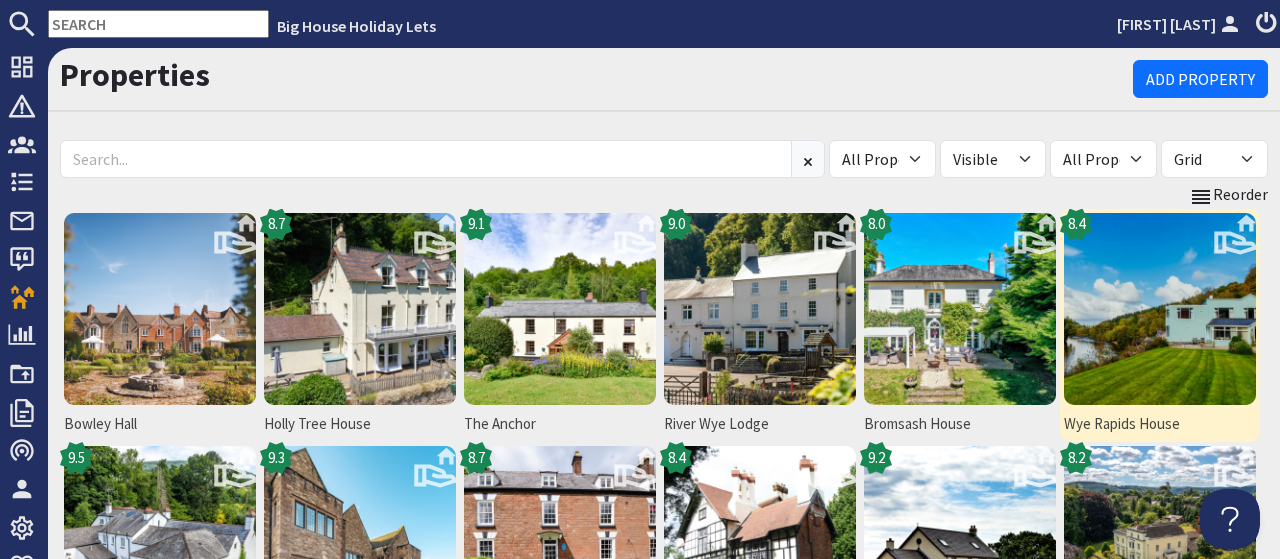 click at bounding box center (1160, 309) 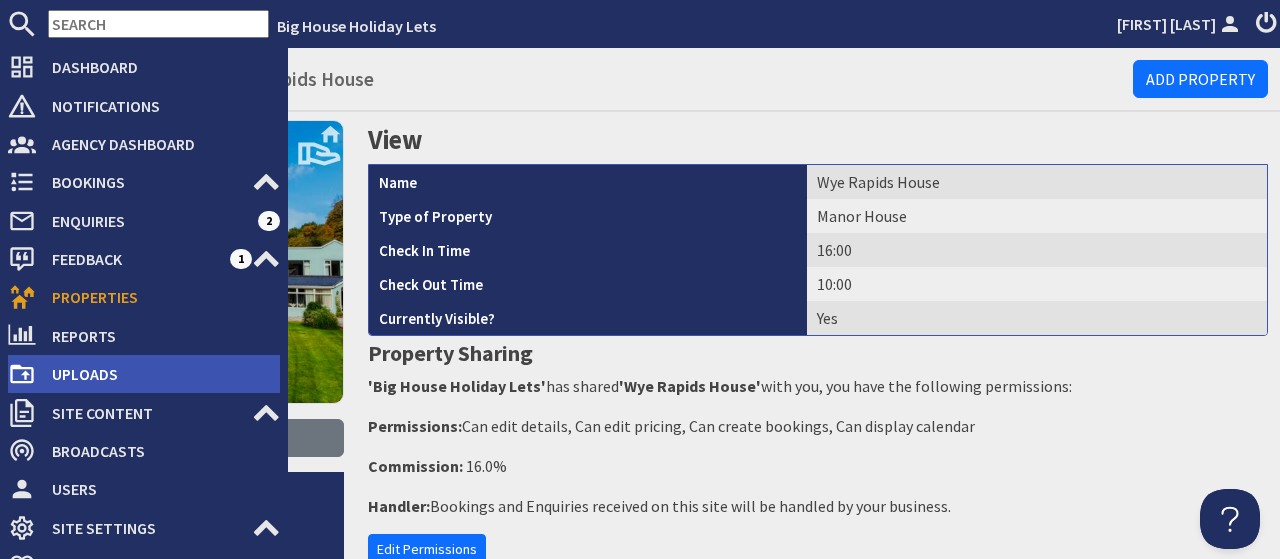scroll, scrollTop: 0, scrollLeft: 0, axis: both 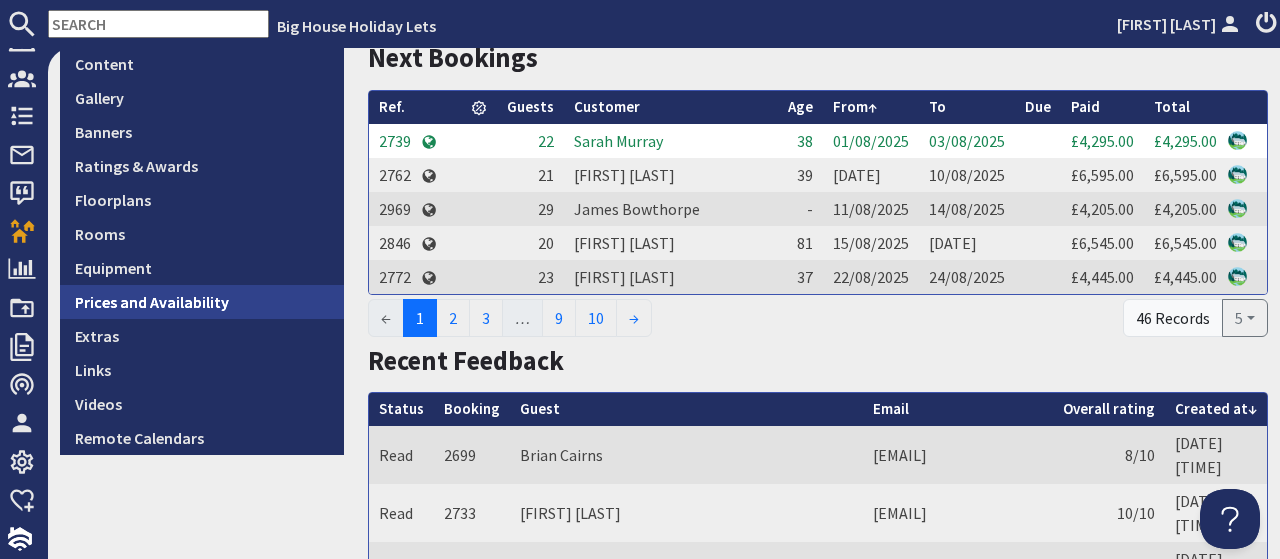 click on "Prices and Availability" at bounding box center [202, 302] 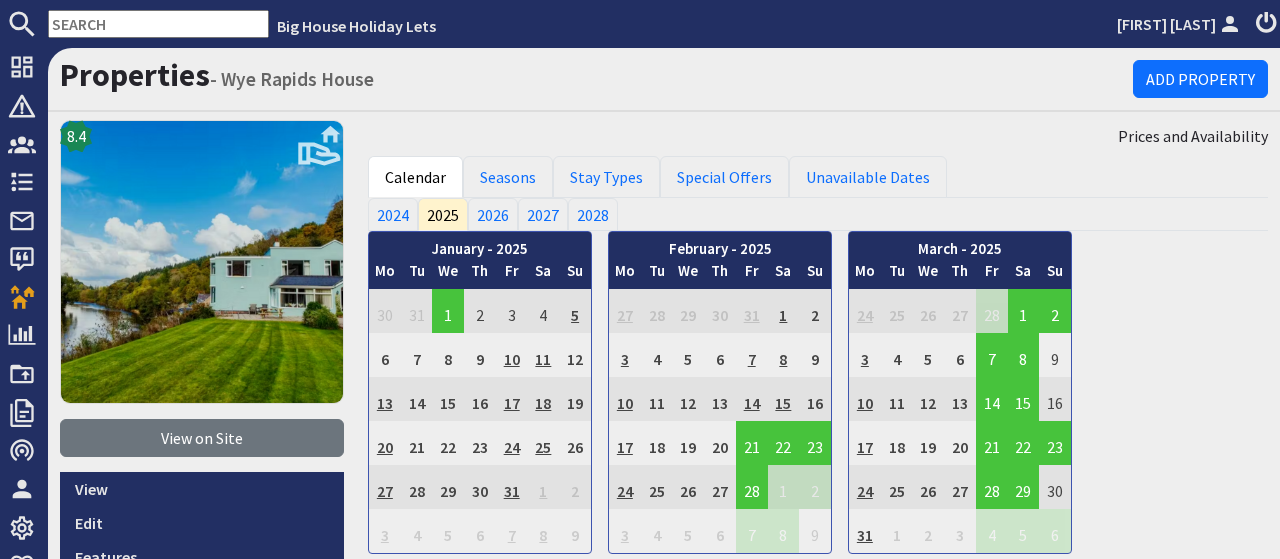 scroll, scrollTop: 0, scrollLeft: 0, axis: both 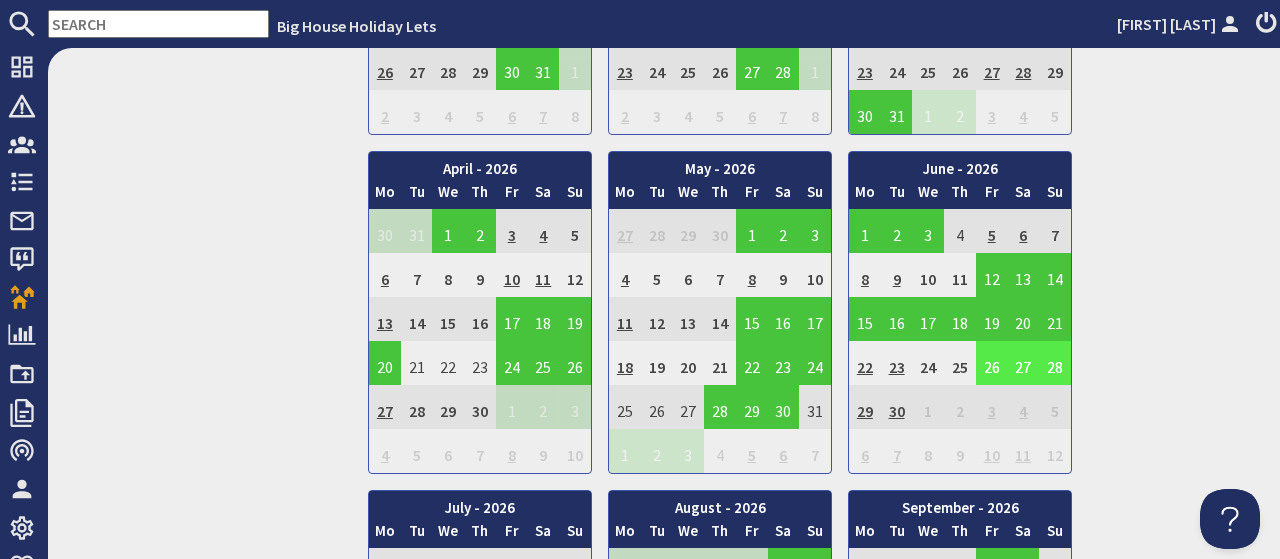 click on "26" at bounding box center (992, 363) 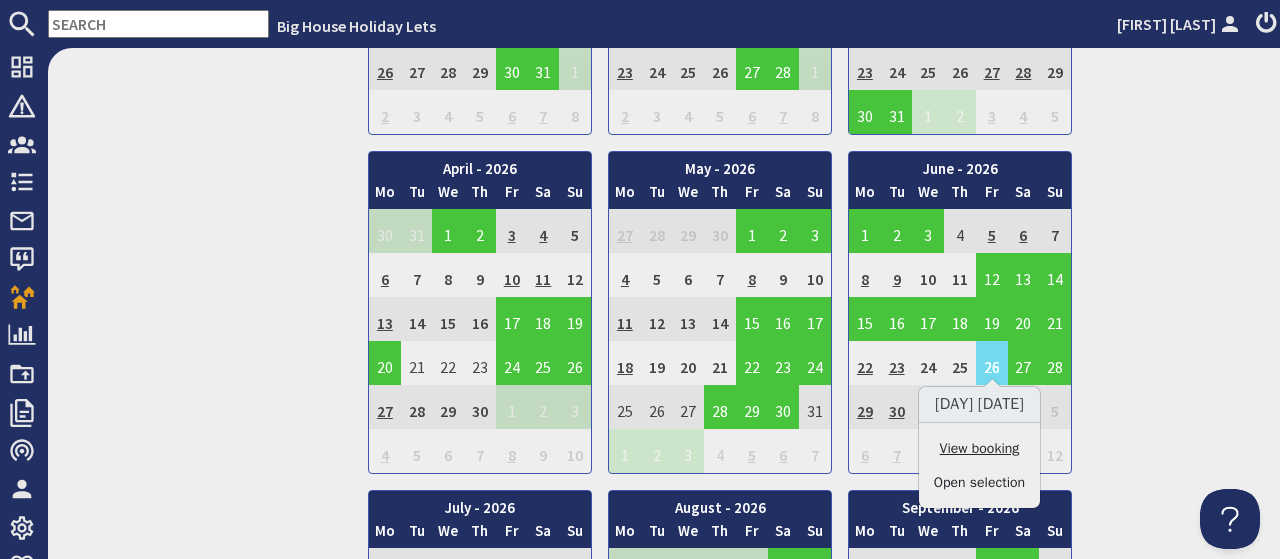 click on "View booking" at bounding box center [979, 448] 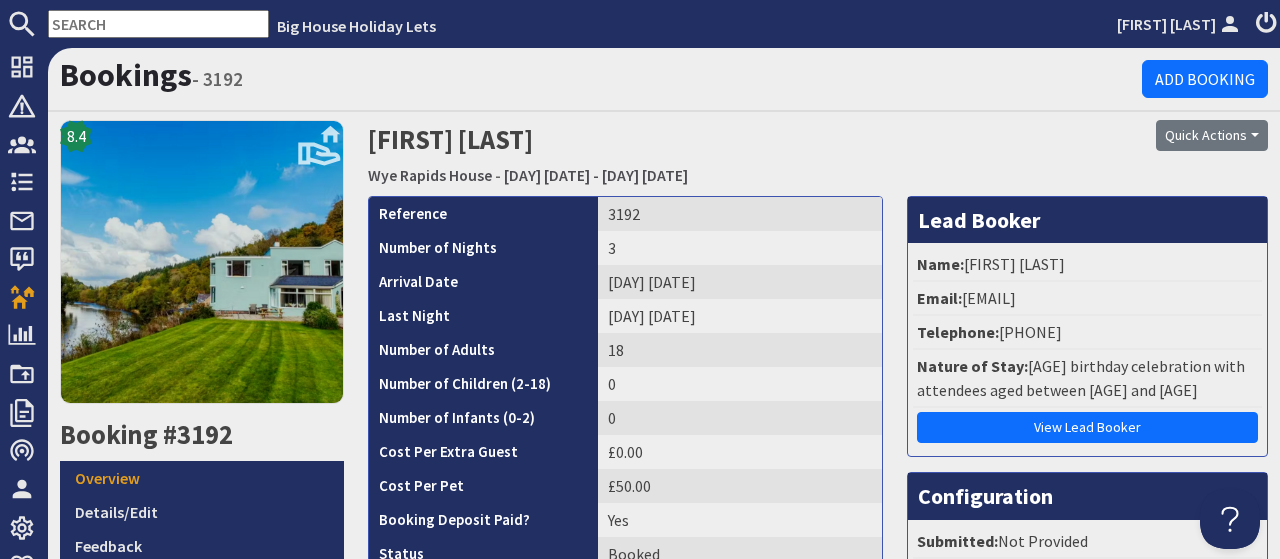 scroll, scrollTop: 0, scrollLeft: 0, axis: both 